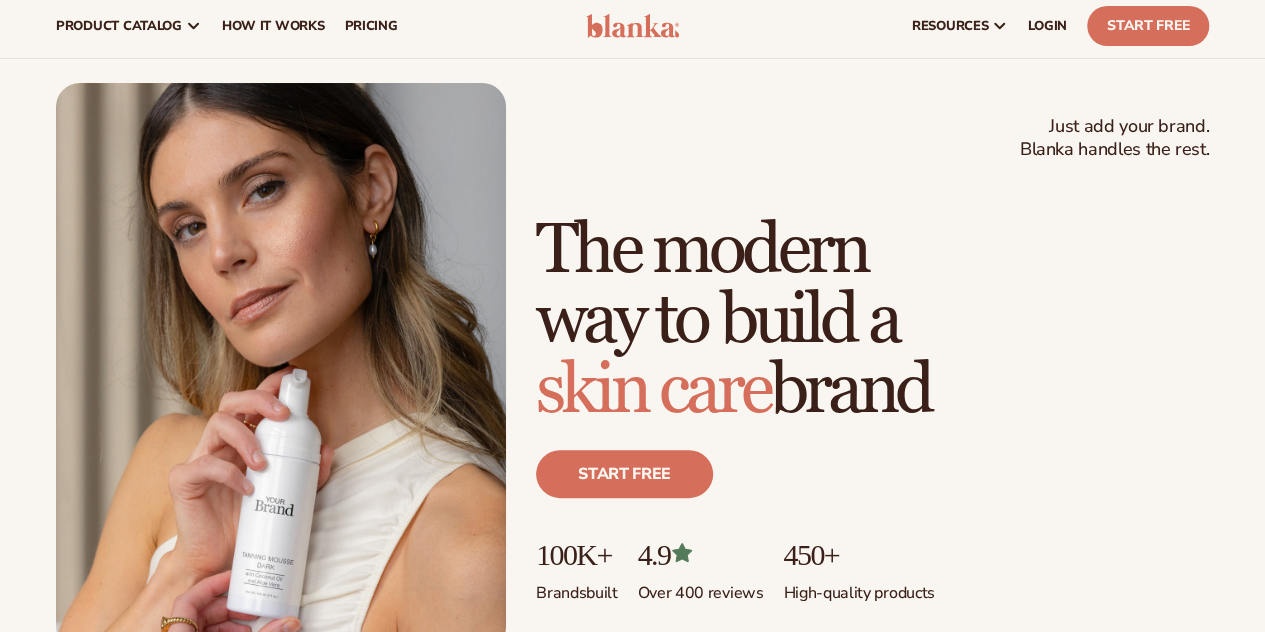 scroll, scrollTop: 0, scrollLeft: 0, axis: both 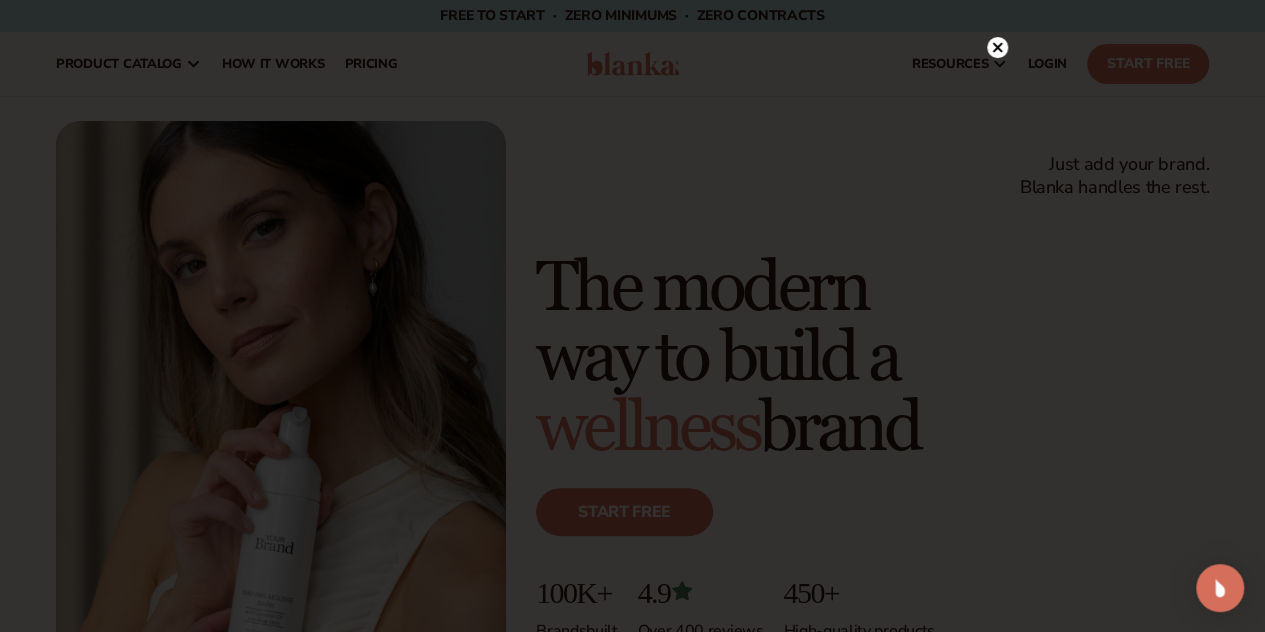 click at bounding box center (632, 316) 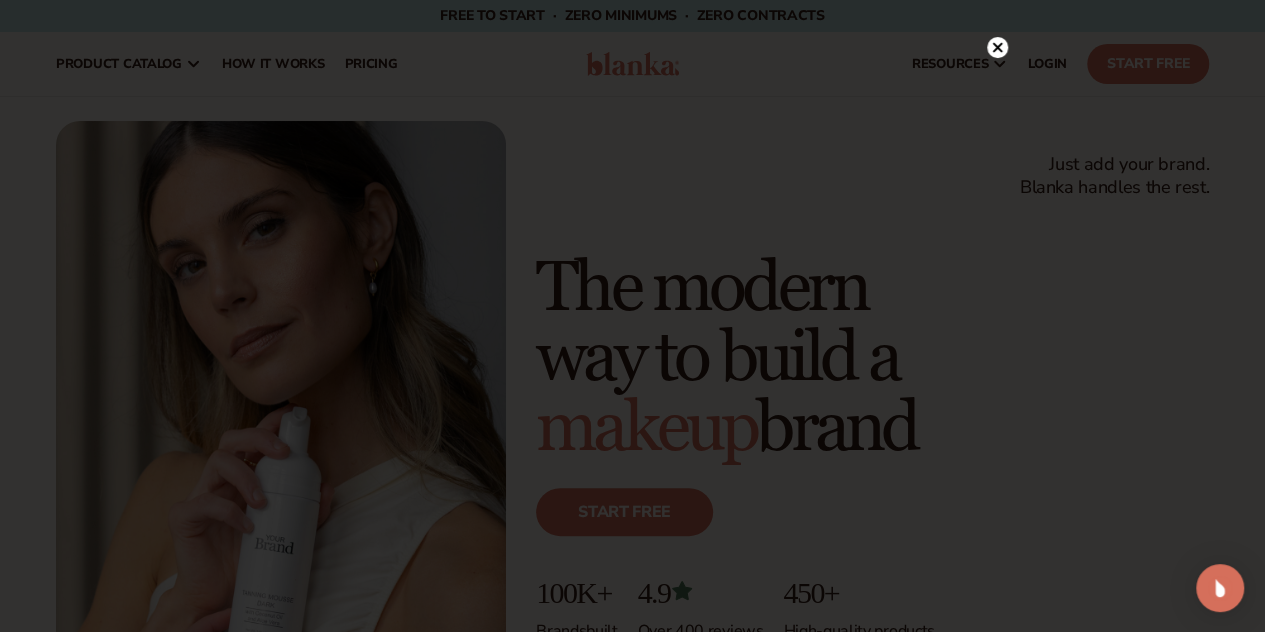 click at bounding box center [632, 316] 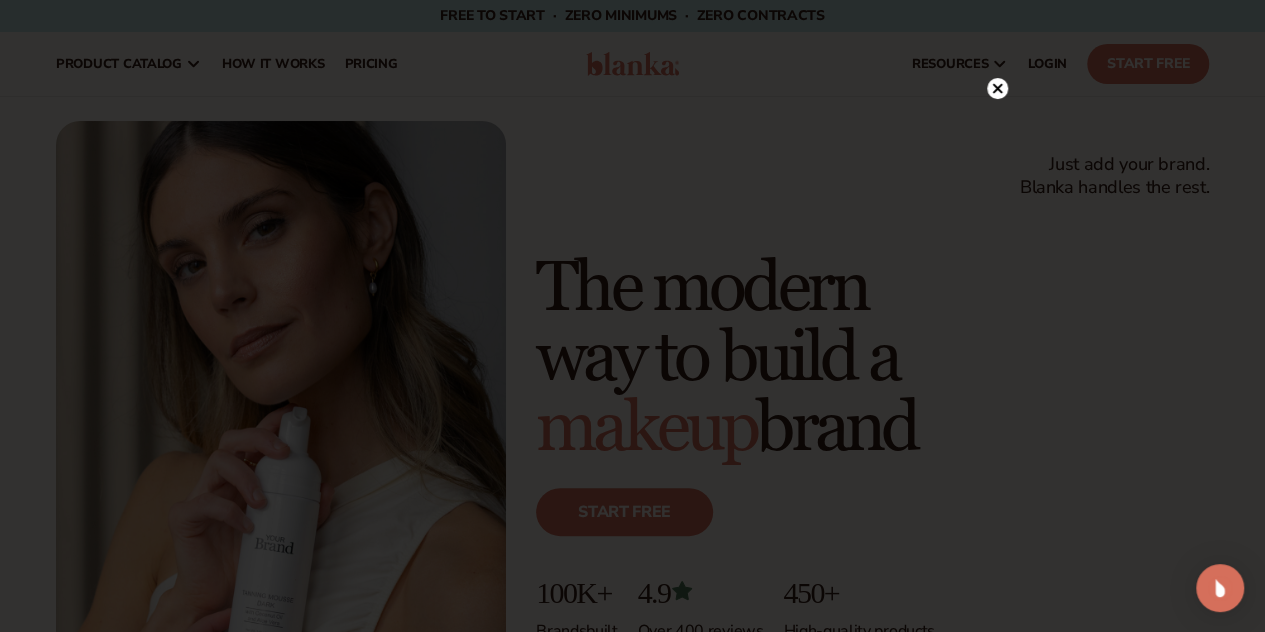 click 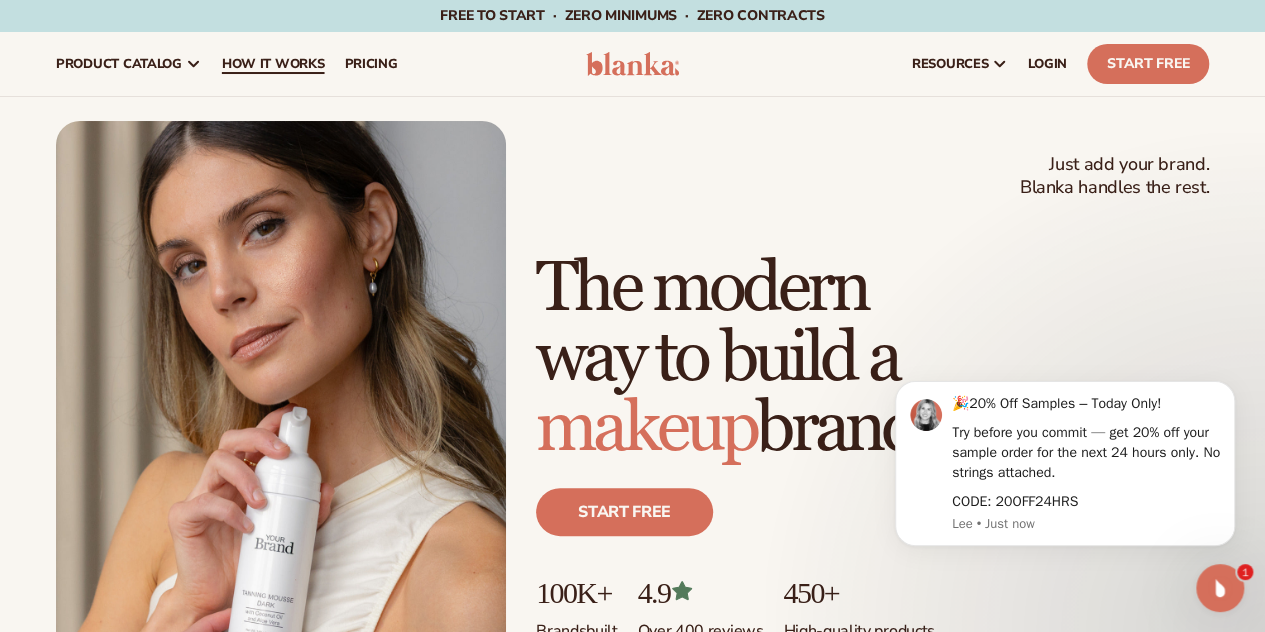 scroll, scrollTop: 0, scrollLeft: 0, axis: both 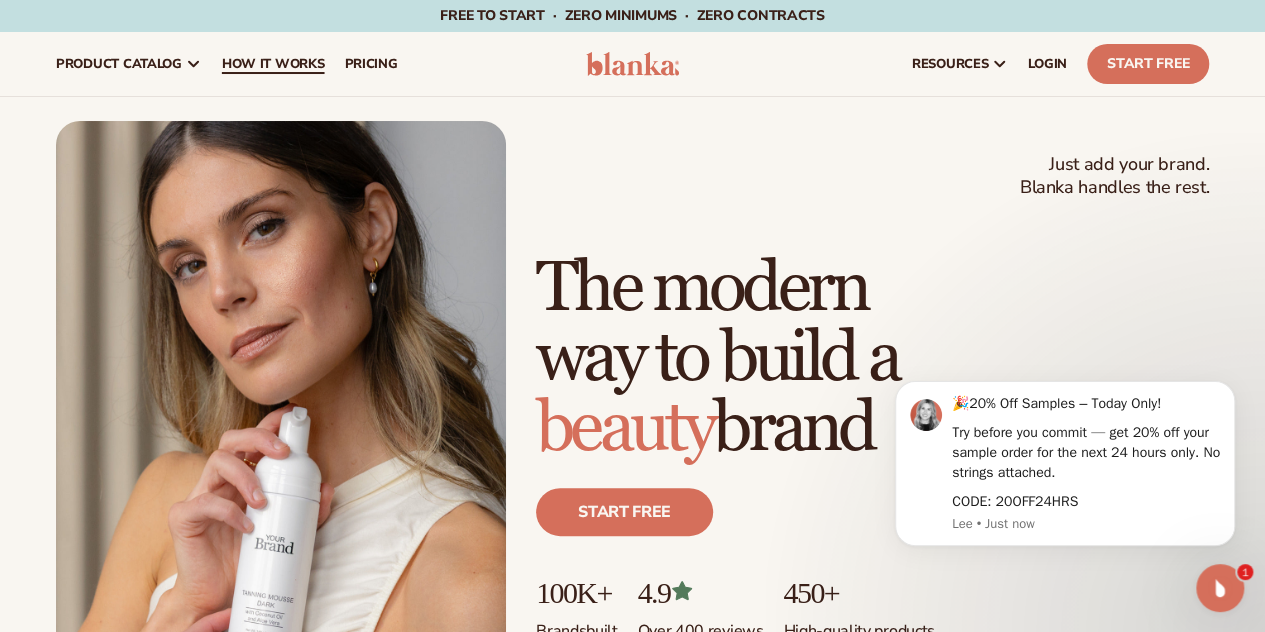 click on "How It Works" at bounding box center (273, 64) 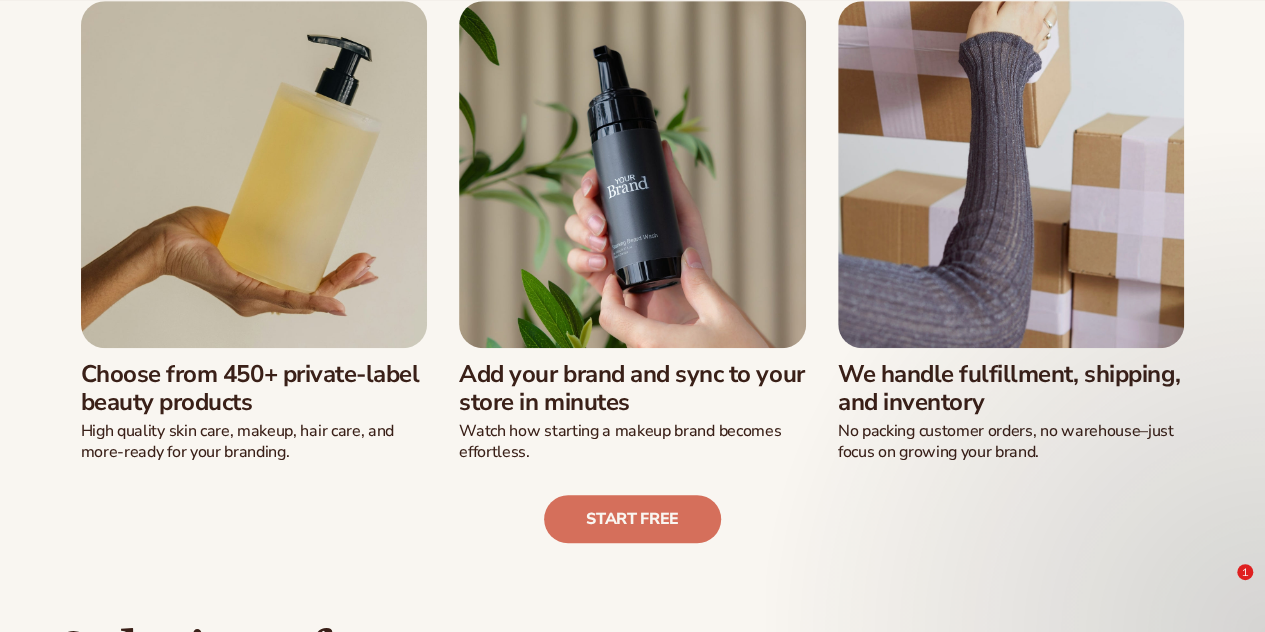 scroll, scrollTop: 542, scrollLeft: 0, axis: vertical 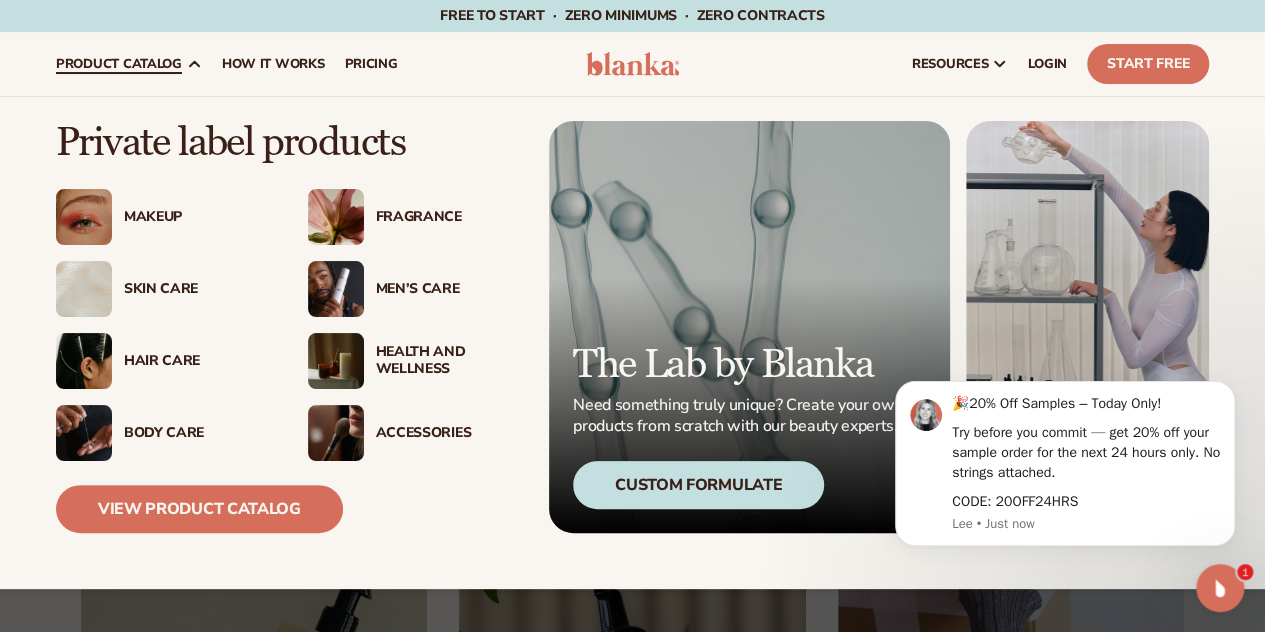 click on "product catalog" at bounding box center (119, 64) 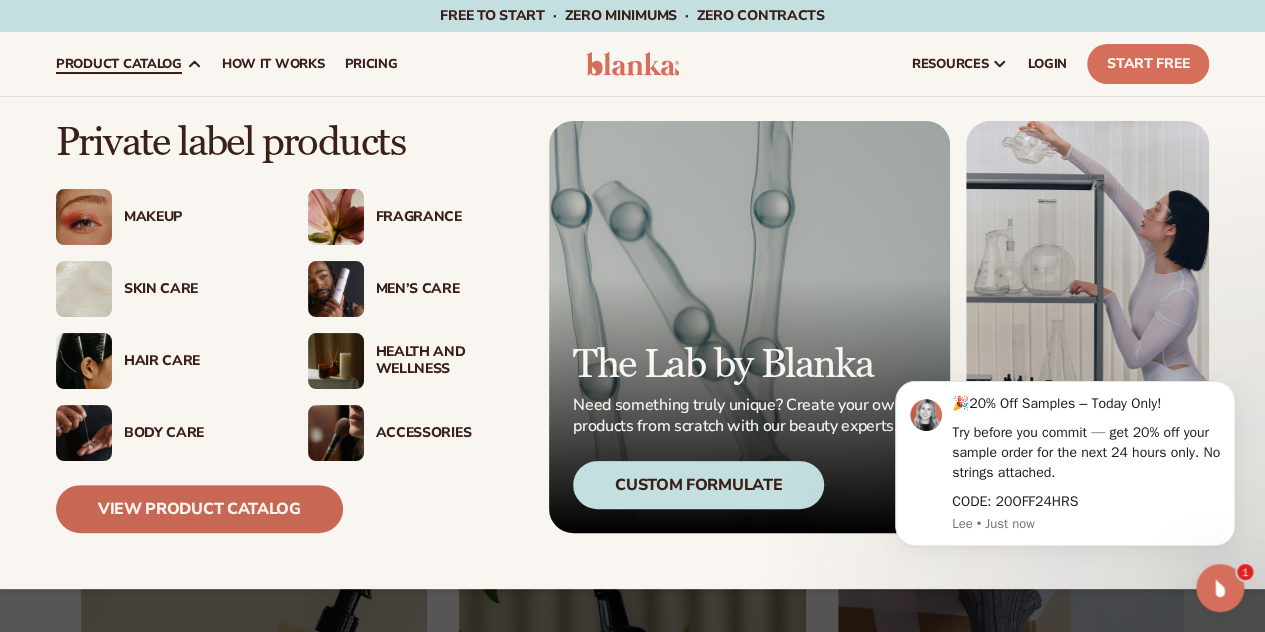 click on "View Product Catalog" at bounding box center (199, 509) 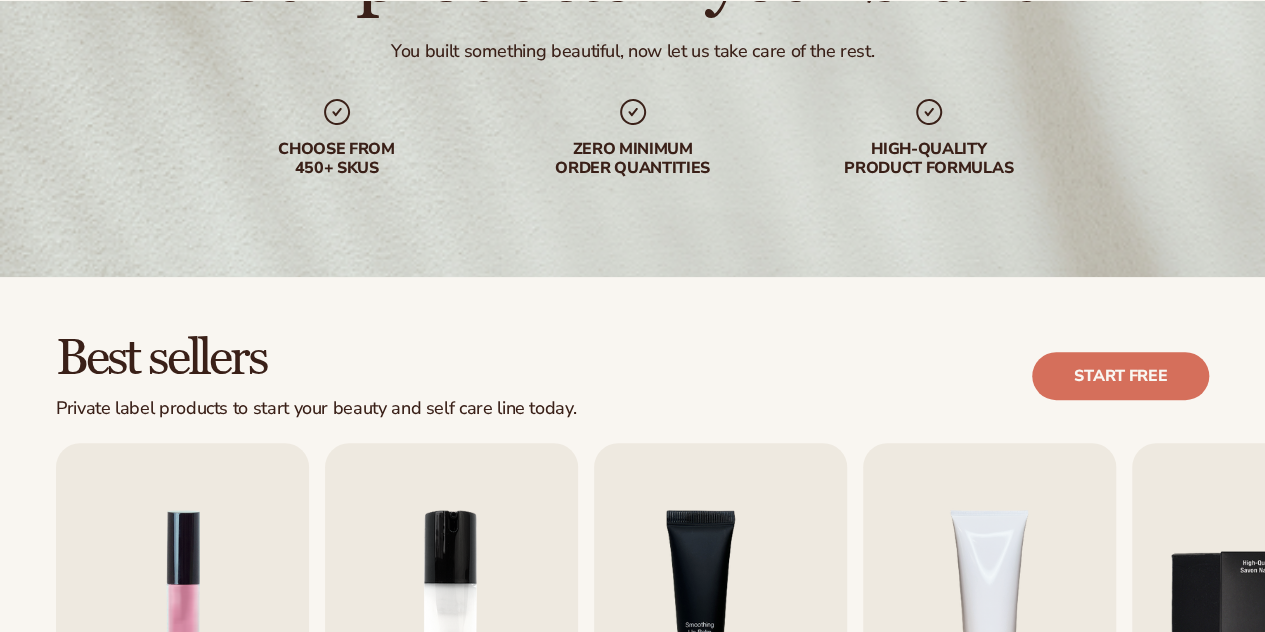 scroll, scrollTop: 556, scrollLeft: 0, axis: vertical 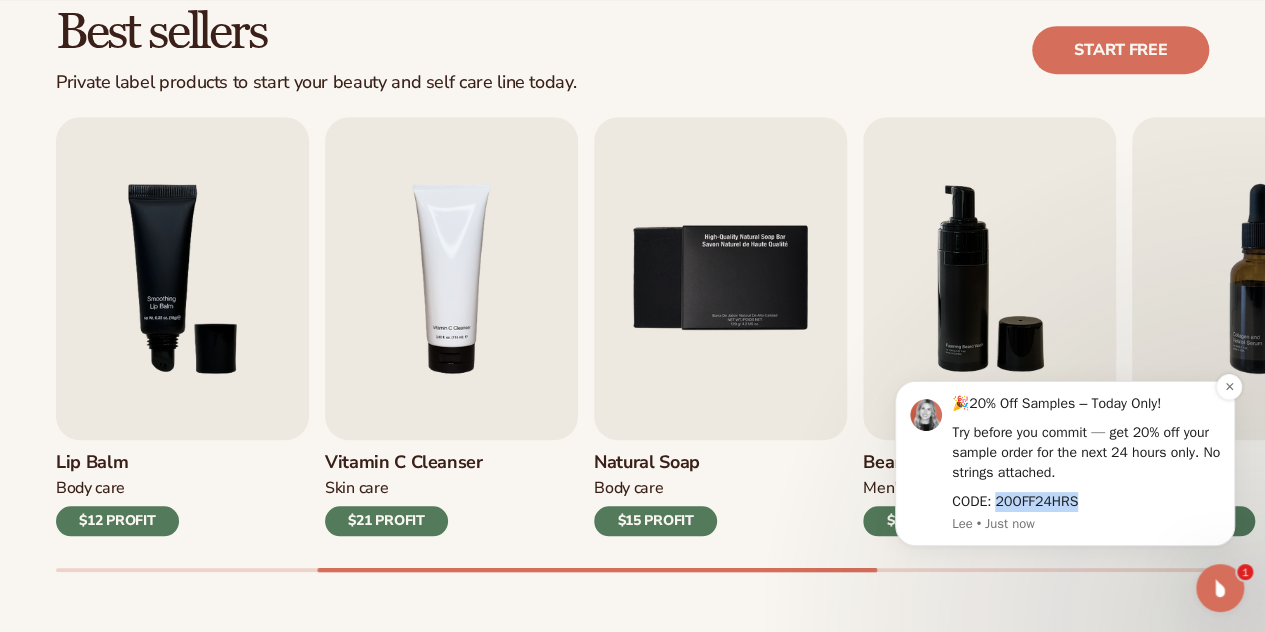 drag, startPoint x: 994, startPoint y: 498, endPoint x: 1088, endPoint y: 499, distance: 94.00532 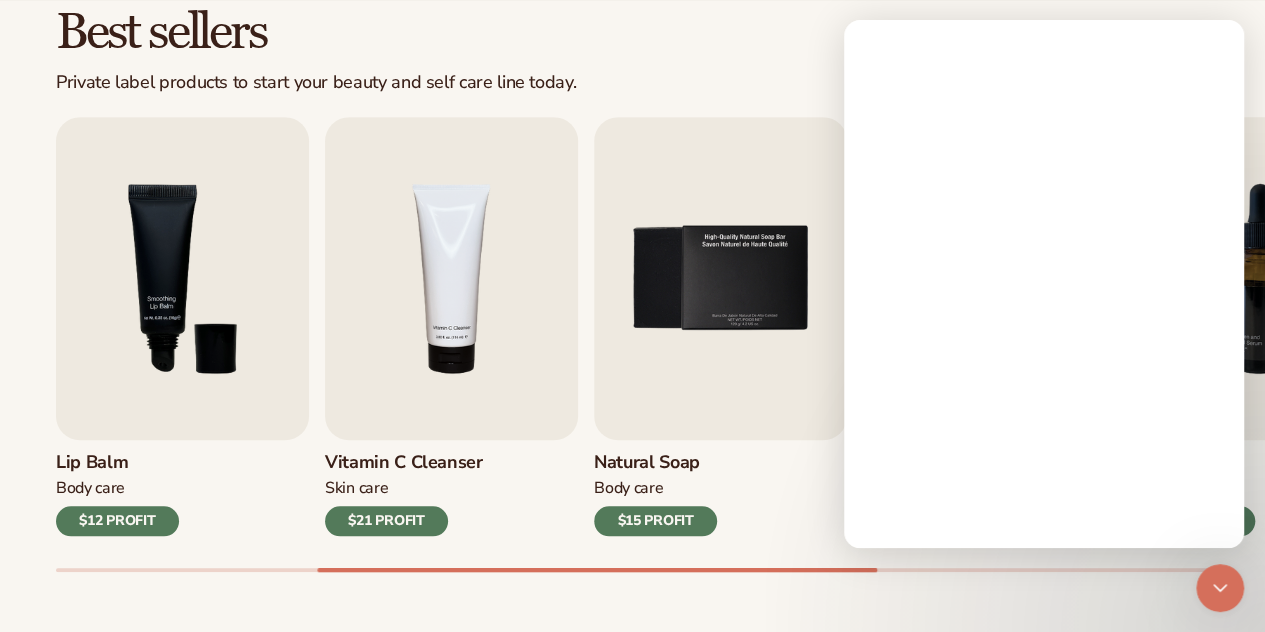 scroll, scrollTop: 0, scrollLeft: 0, axis: both 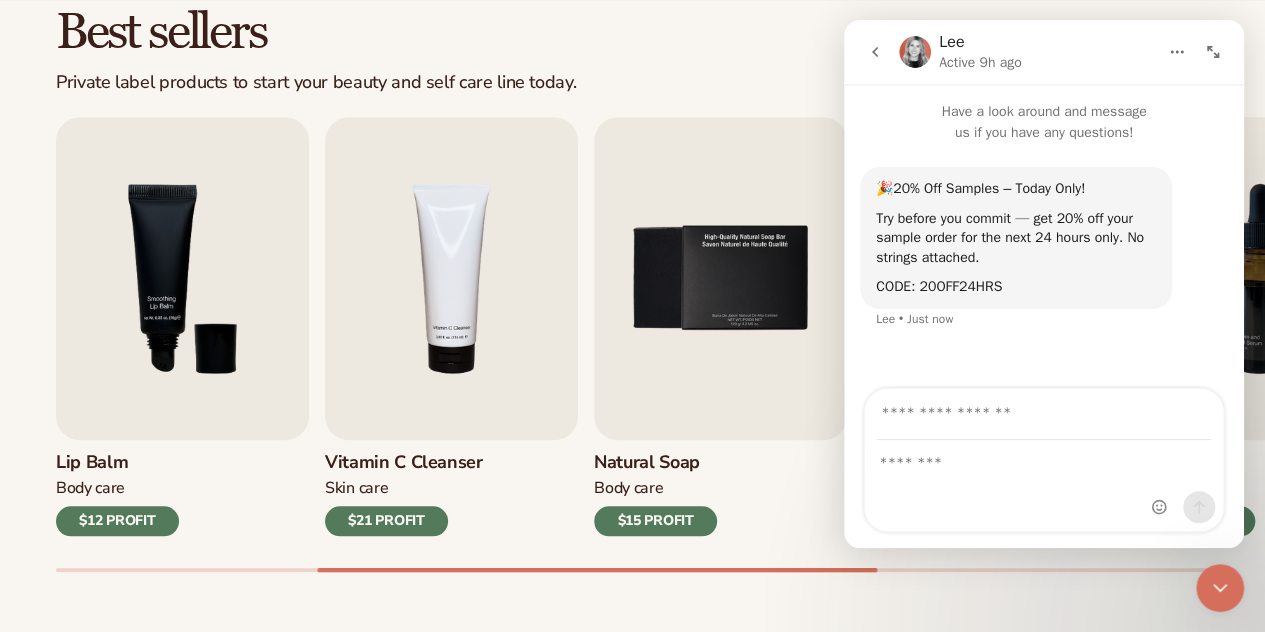 click on "CODE: 20OFF24HRS" at bounding box center (939, 286) 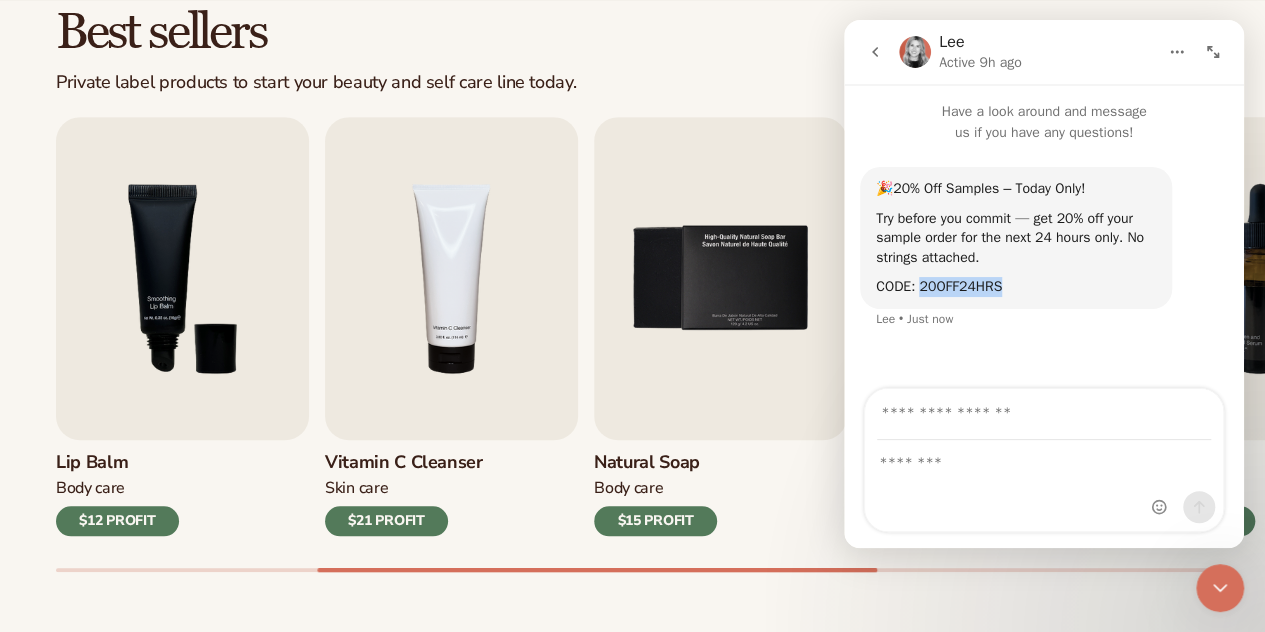 click on "CODE: 20OFF24HRS" at bounding box center [939, 286] 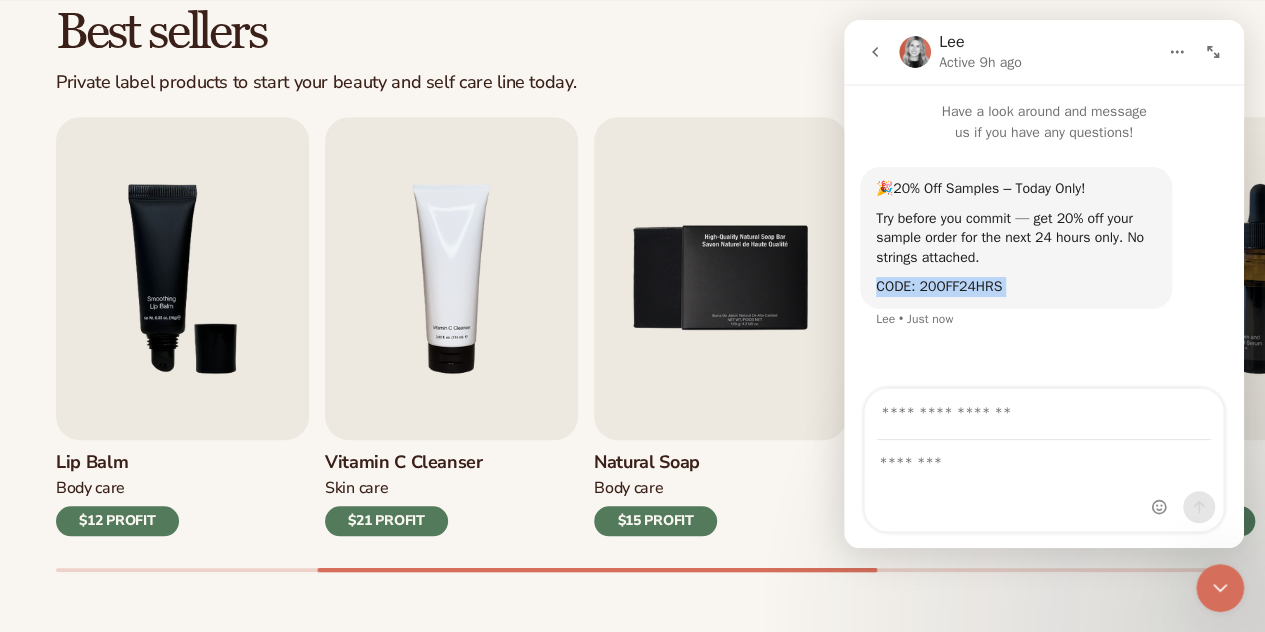 click on "CODE: 20OFF24HRS" at bounding box center [939, 286] 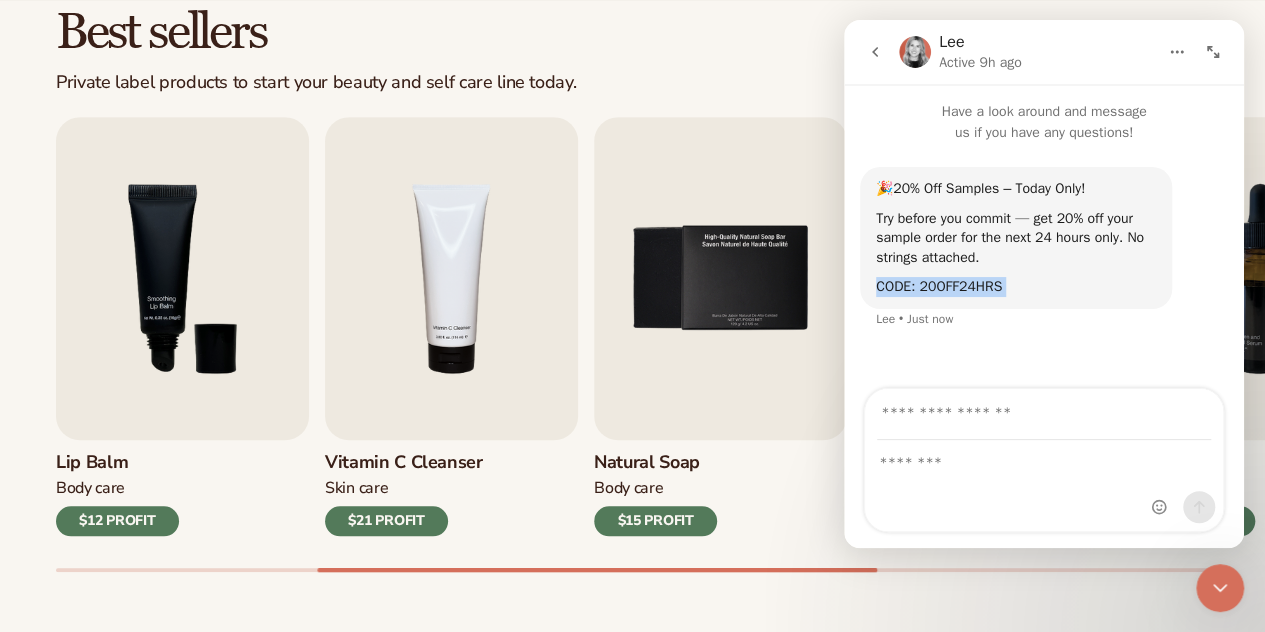 copy on "CODE: 20OFF24HRS" 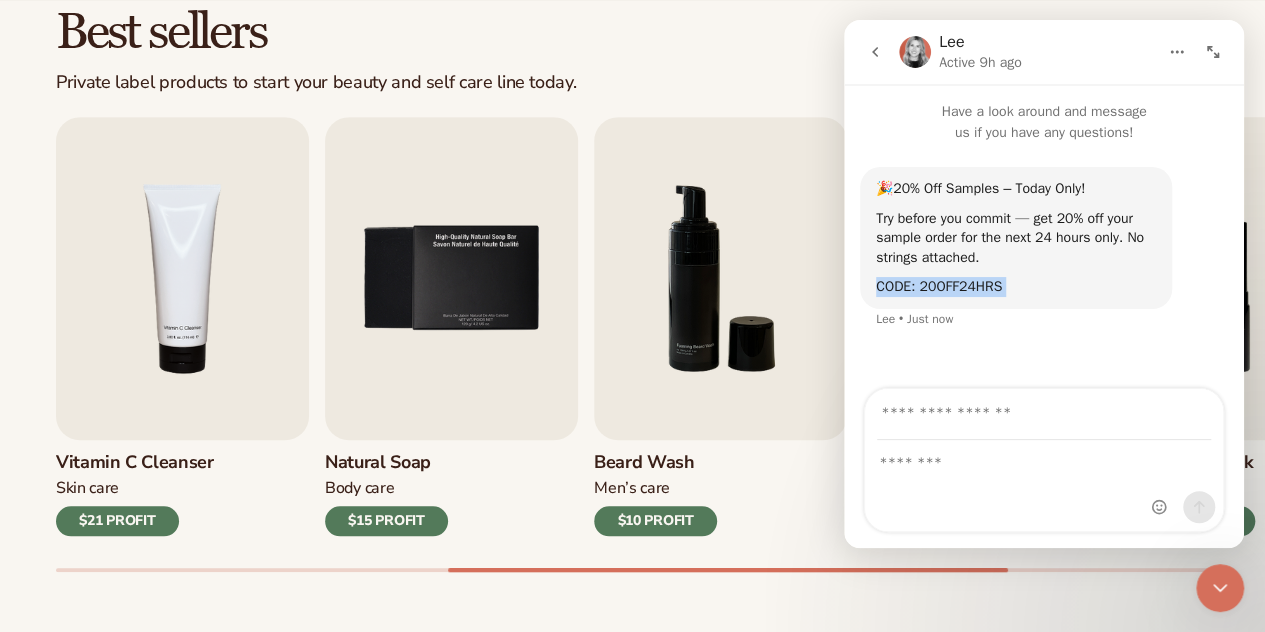 click 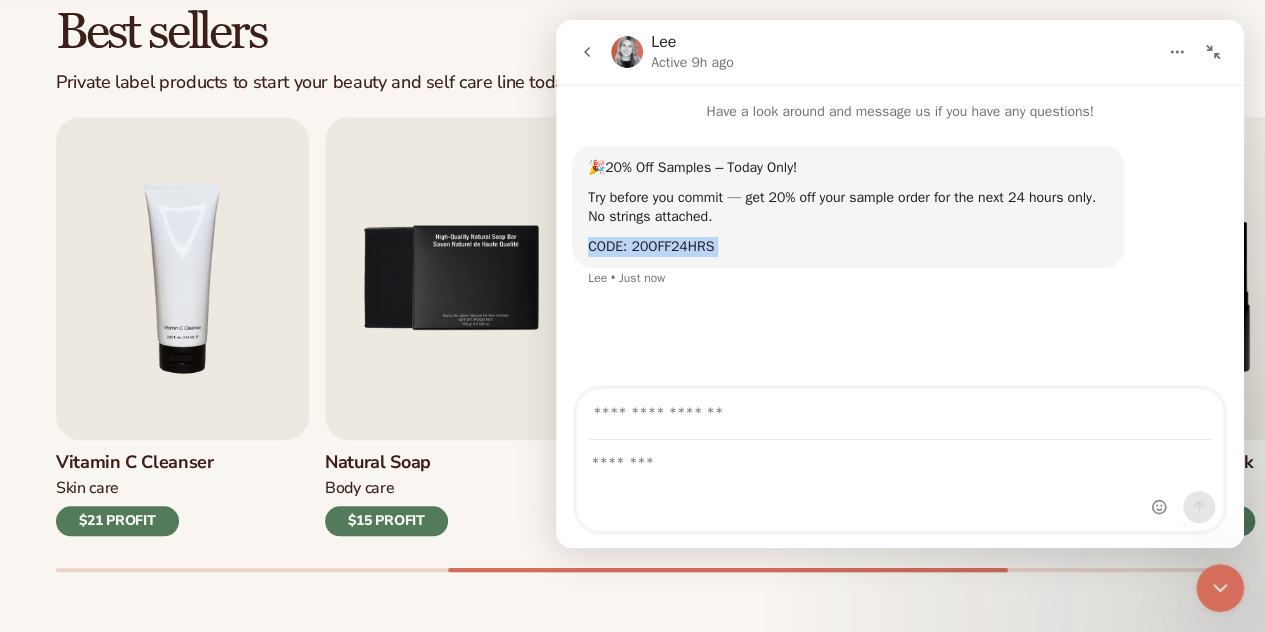click 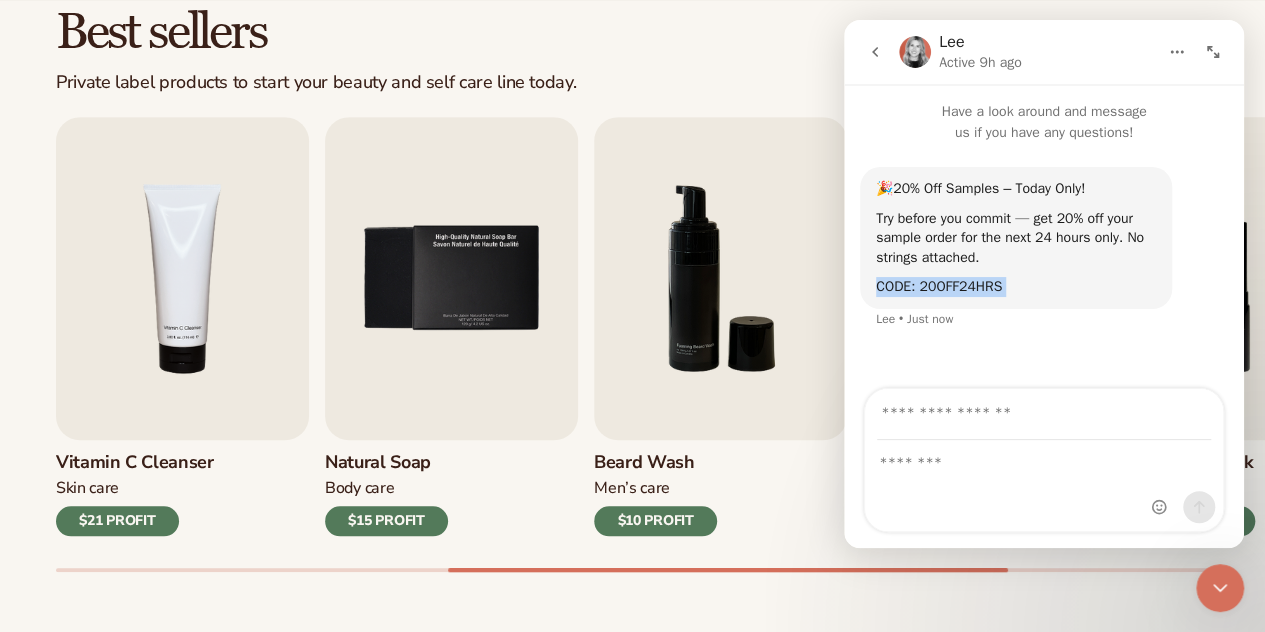 click at bounding box center [875, 52] 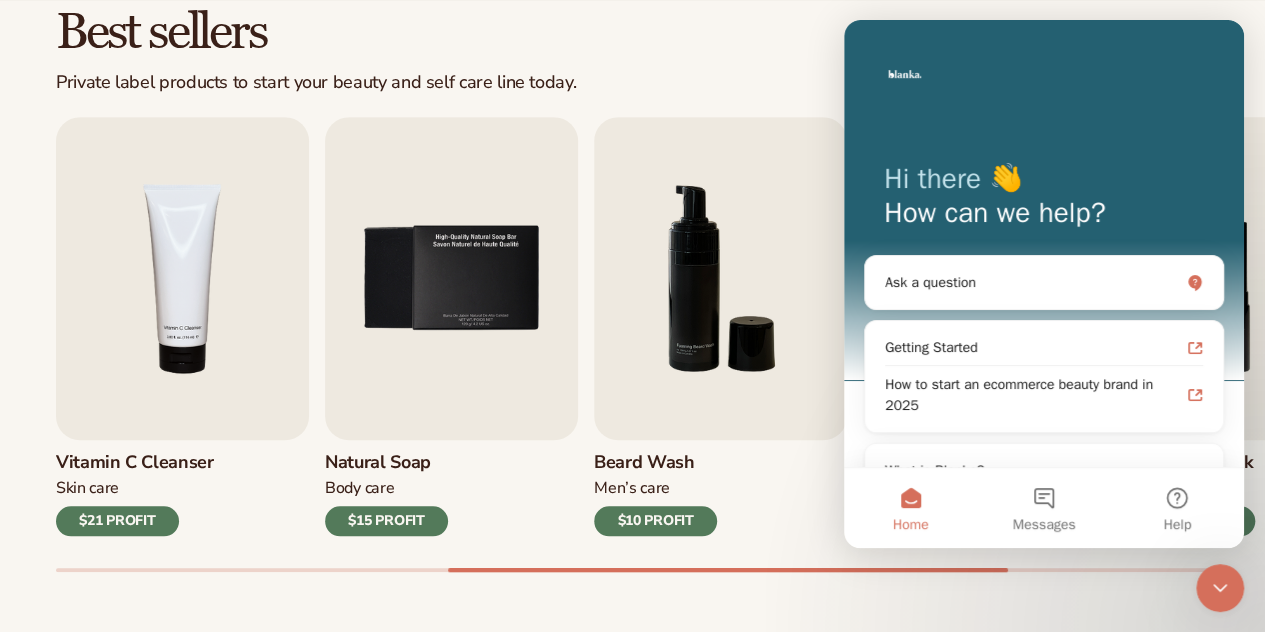 click 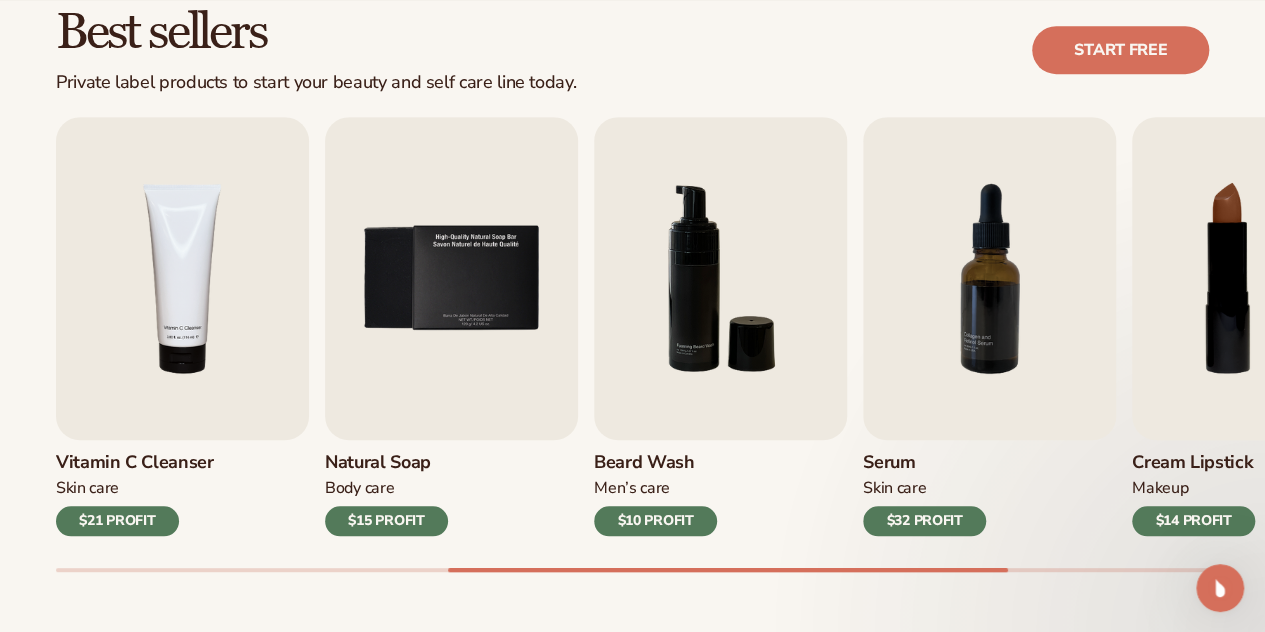 scroll, scrollTop: 0, scrollLeft: 0, axis: both 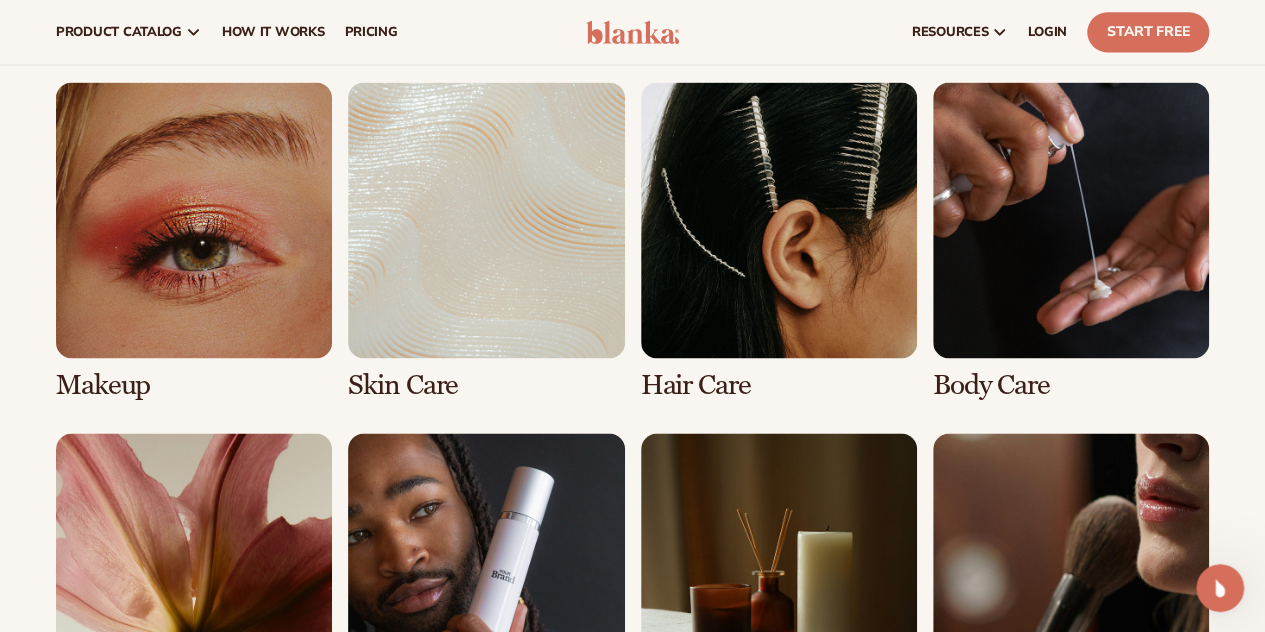 click at bounding box center [486, 241] 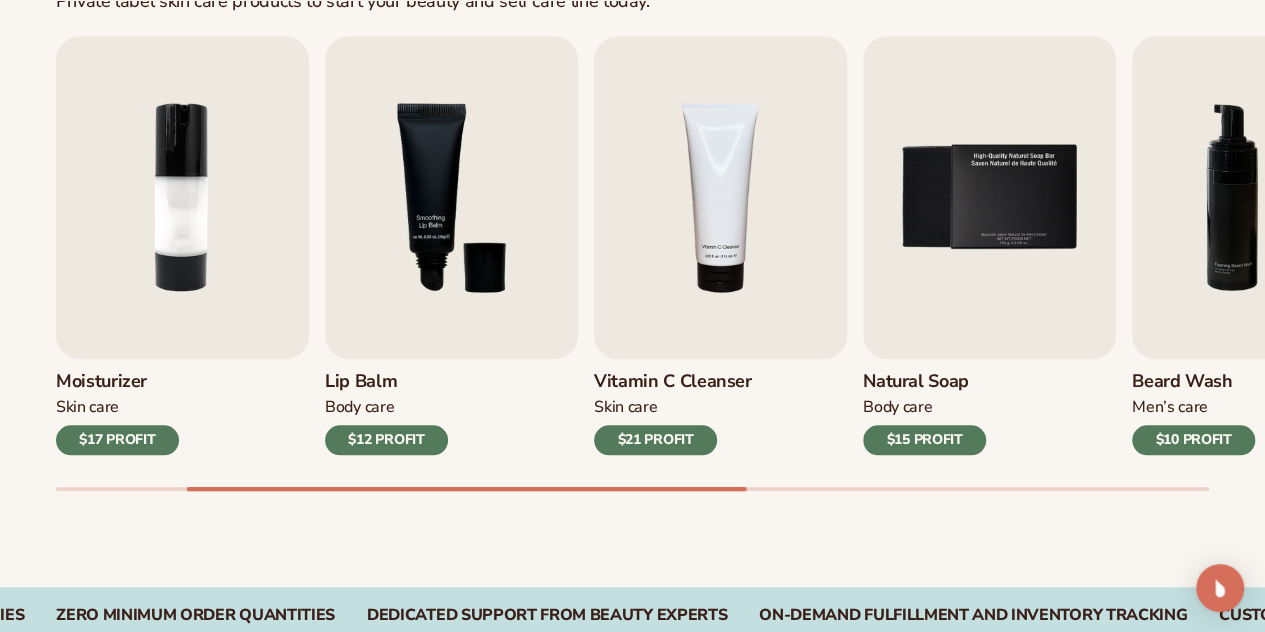 scroll, scrollTop: 671, scrollLeft: 0, axis: vertical 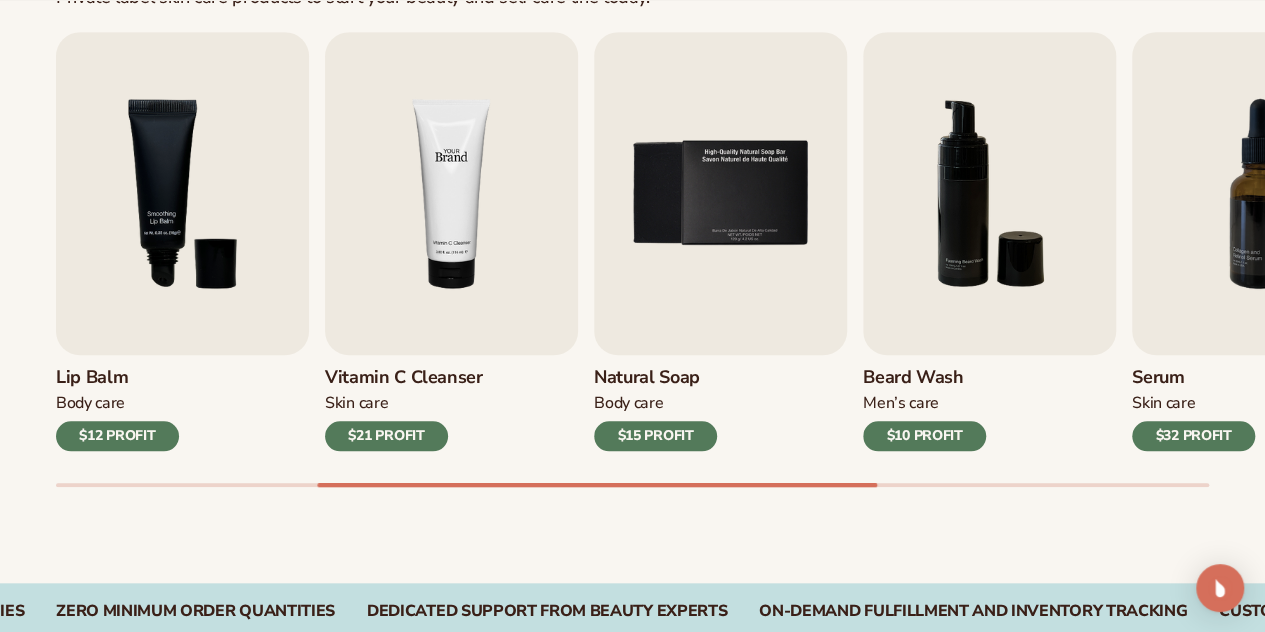 click at bounding box center [451, 193] 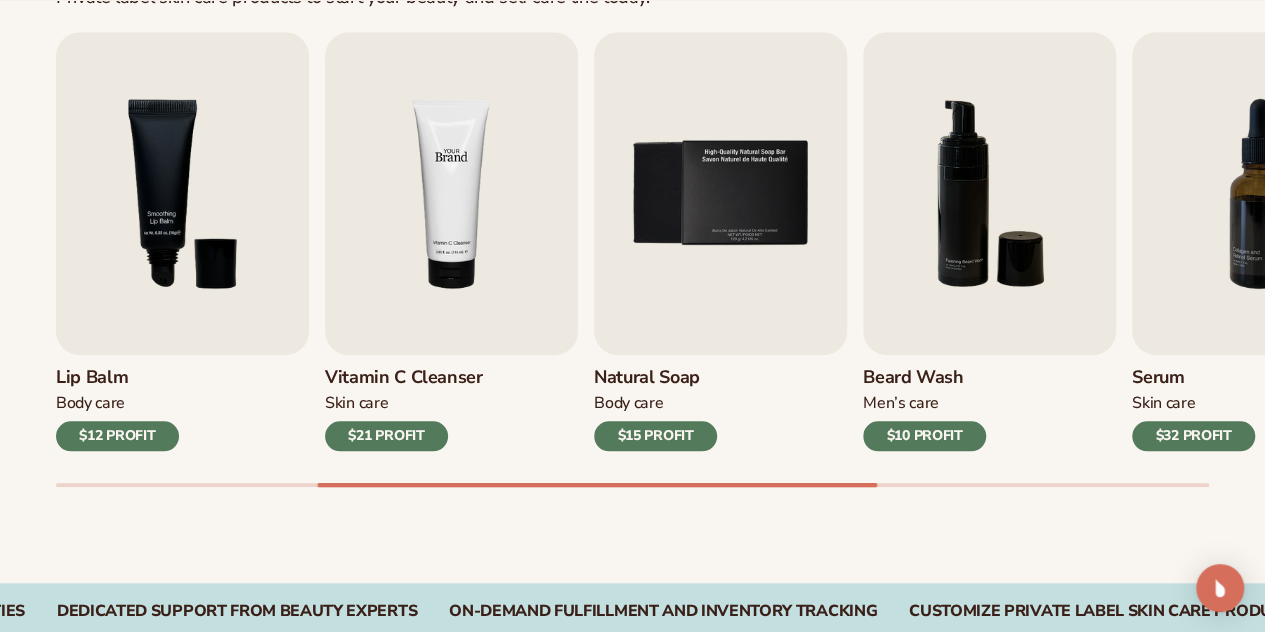 click at bounding box center [451, 193] 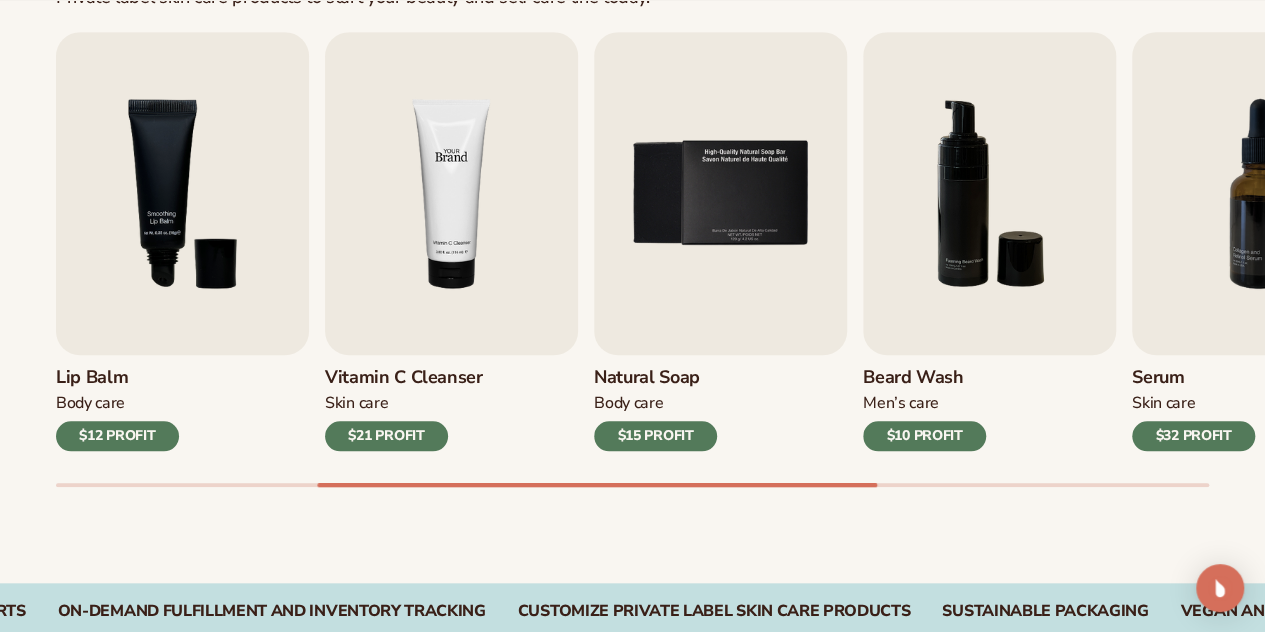 click at bounding box center [451, 193] 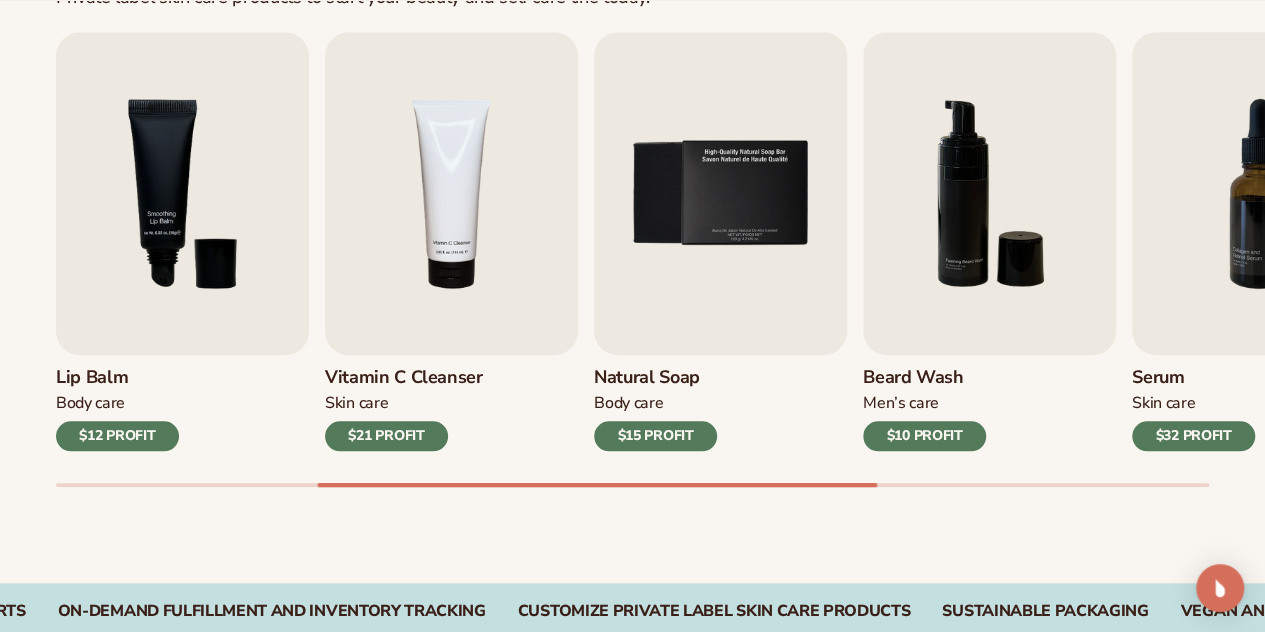 click on "Skin Care" at bounding box center (404, 403) 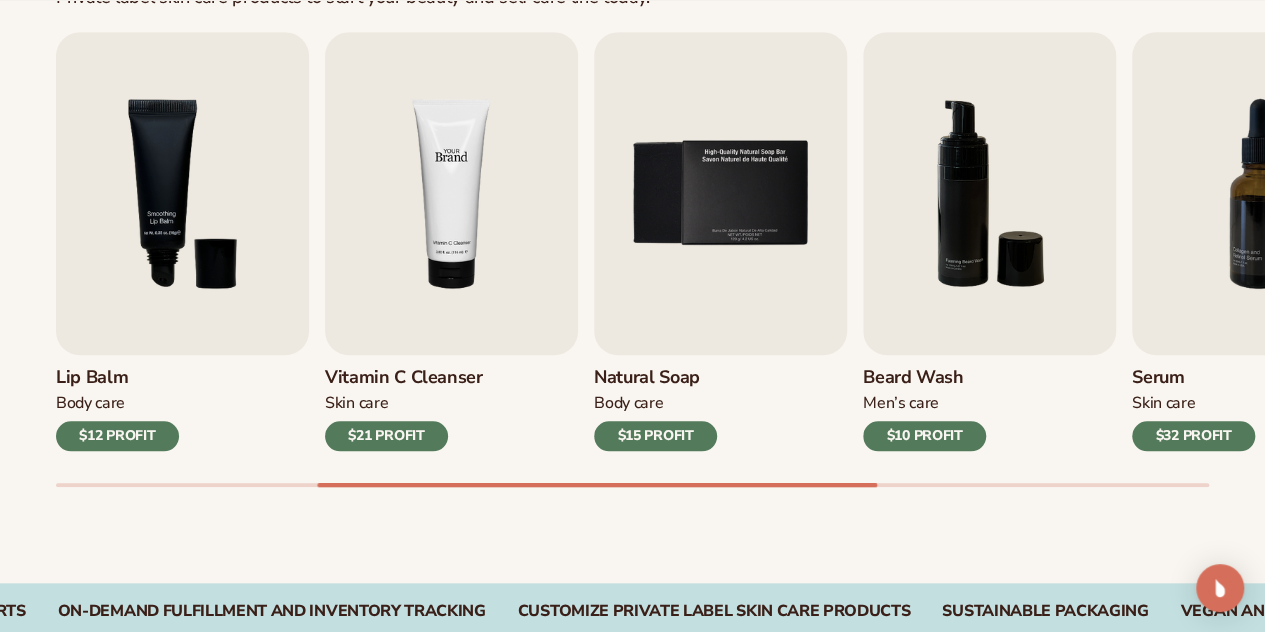 click at bounding box center (451, 193) 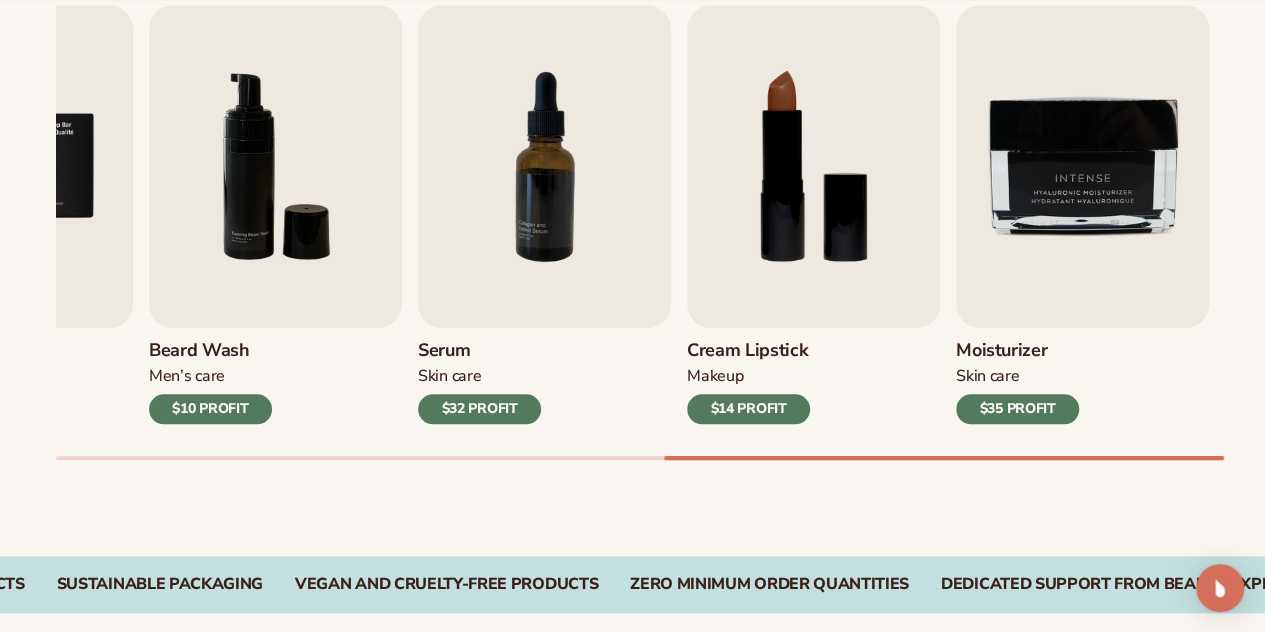 scroll, scrollTop: 699, scrollLeft: 0, axis: vertical 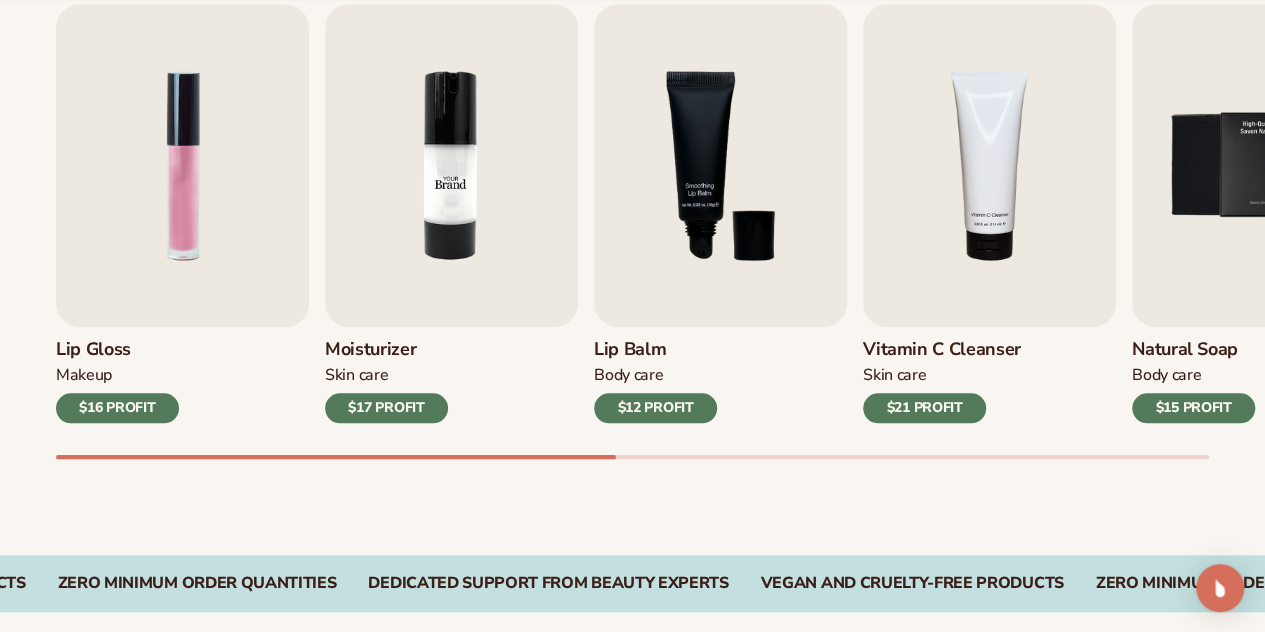 click at bounding box center (451, 165) 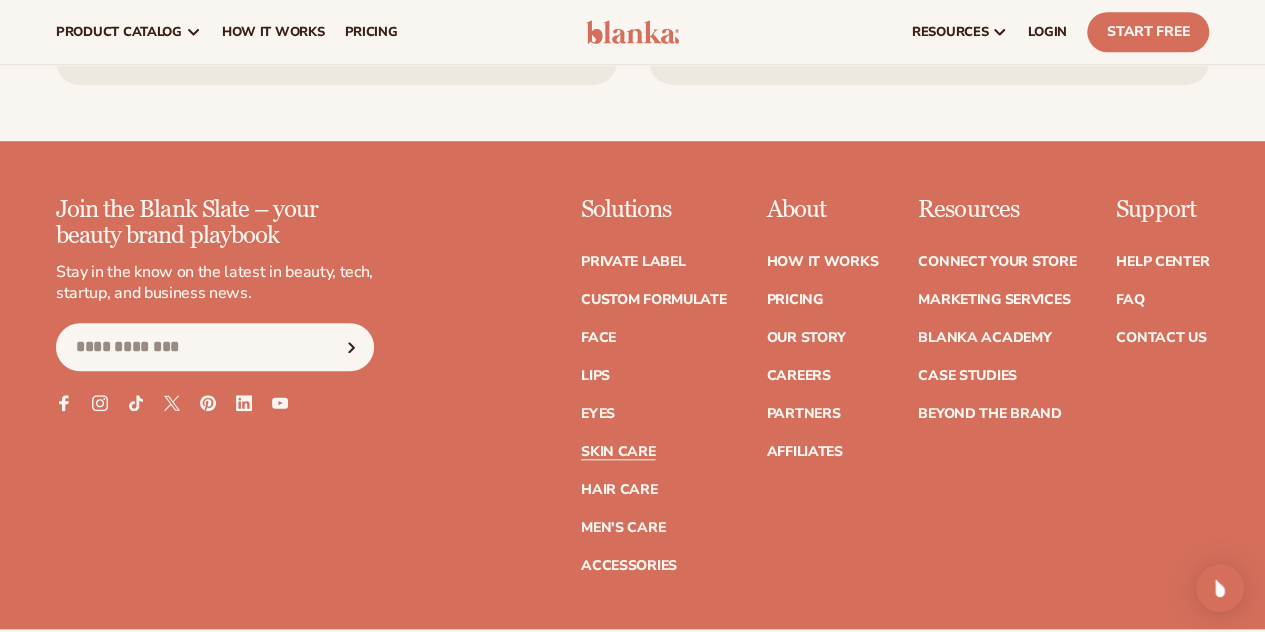 scroll, scrollTop: 4473, scrollLeft: 0, axis: vertical 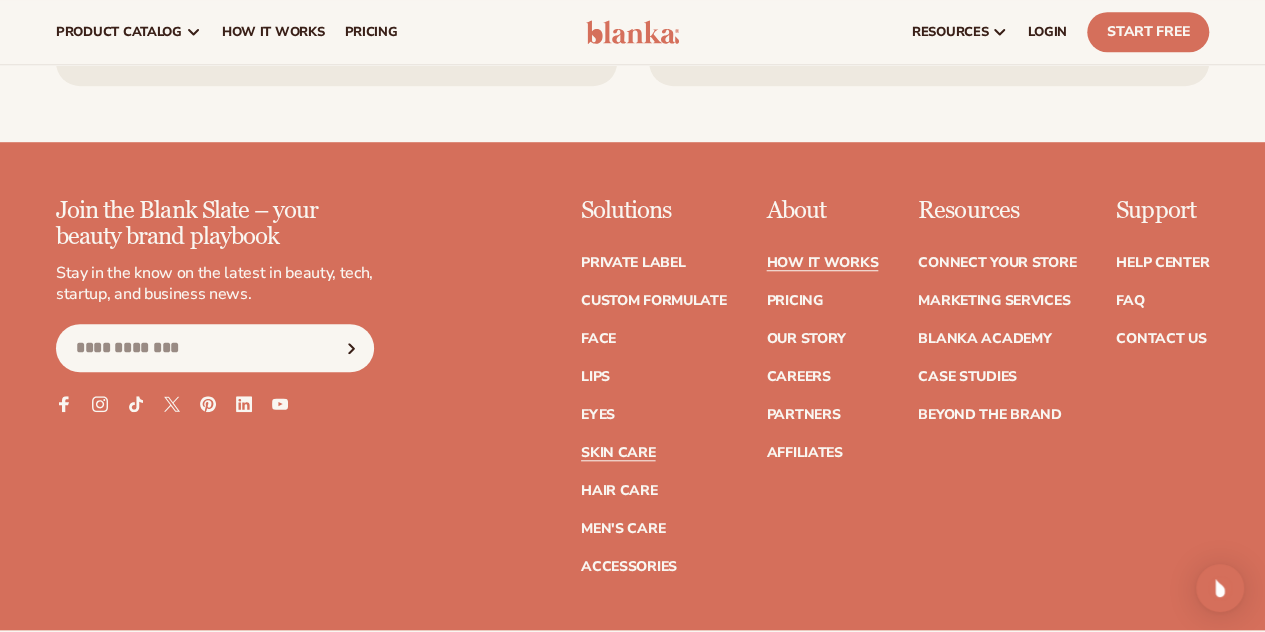 click on "How It Works" at bounding box center (822, 263) 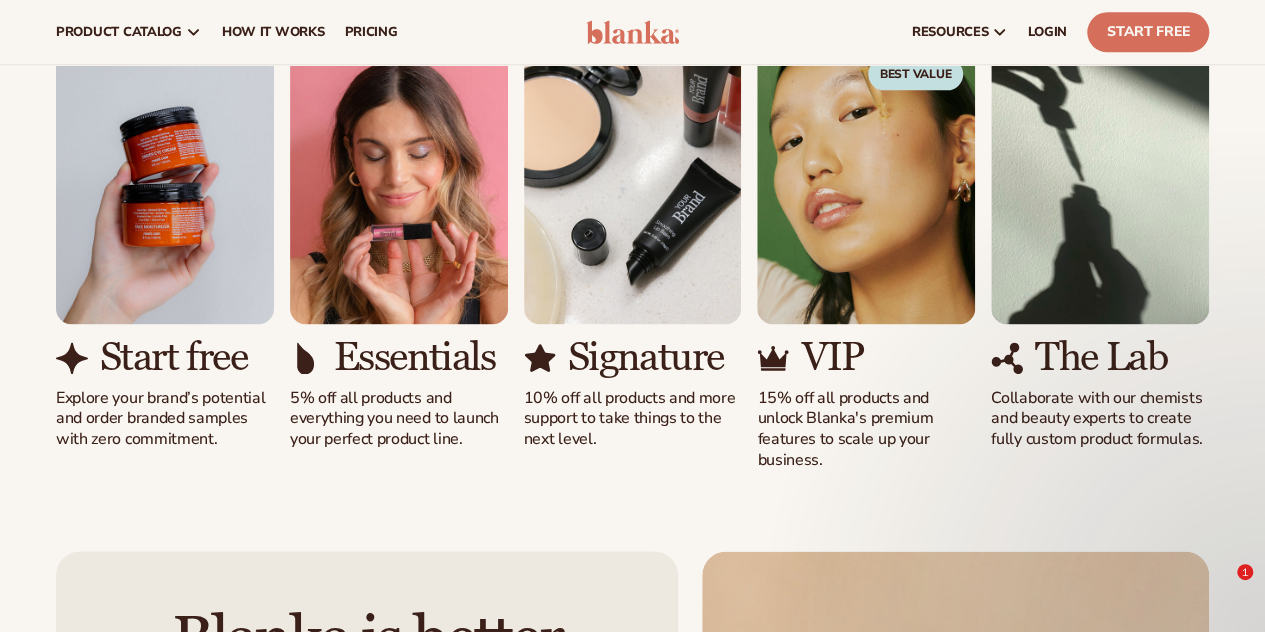 scroll, scrollTop: 1104, scrollLeft: 0, axis: vertical 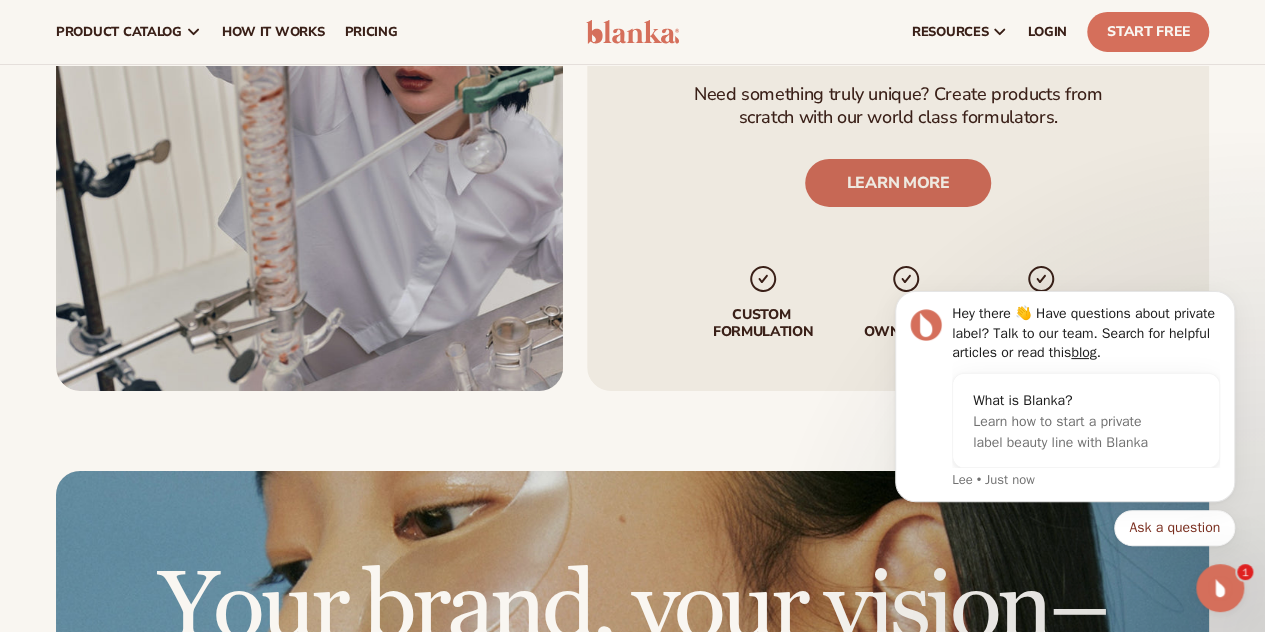 click on "LEARN MORE" at bounding box center [898, 183] 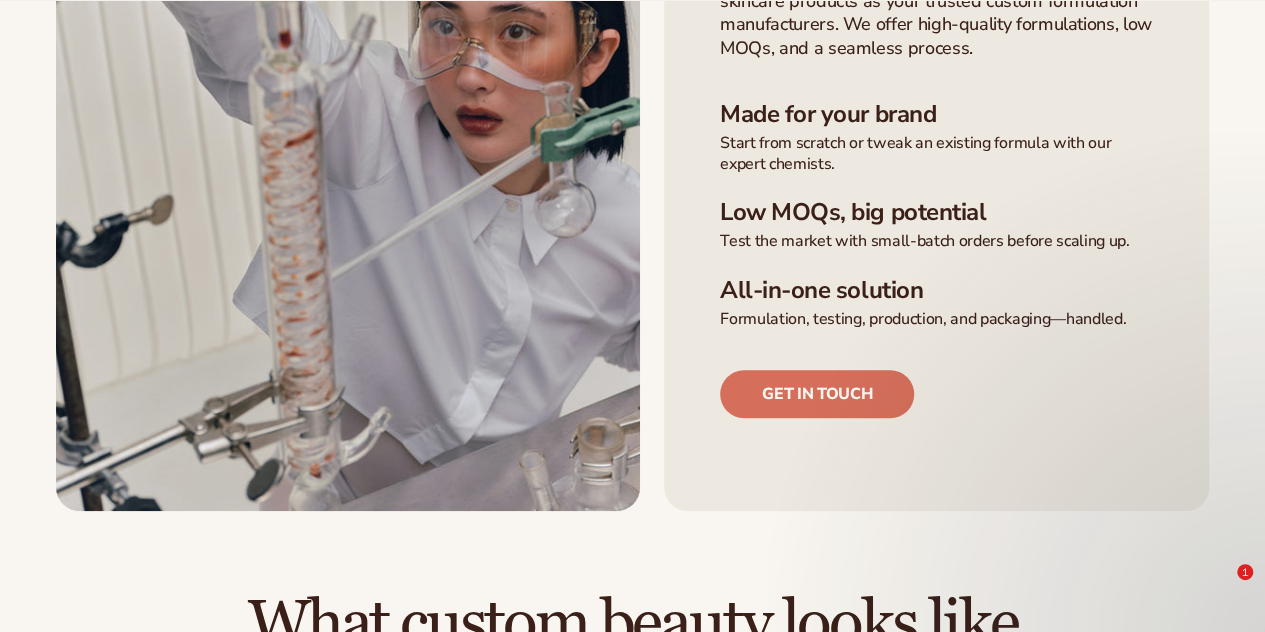 scroll, scrollTop: 669, scrollLeft: 0, axis: vertical 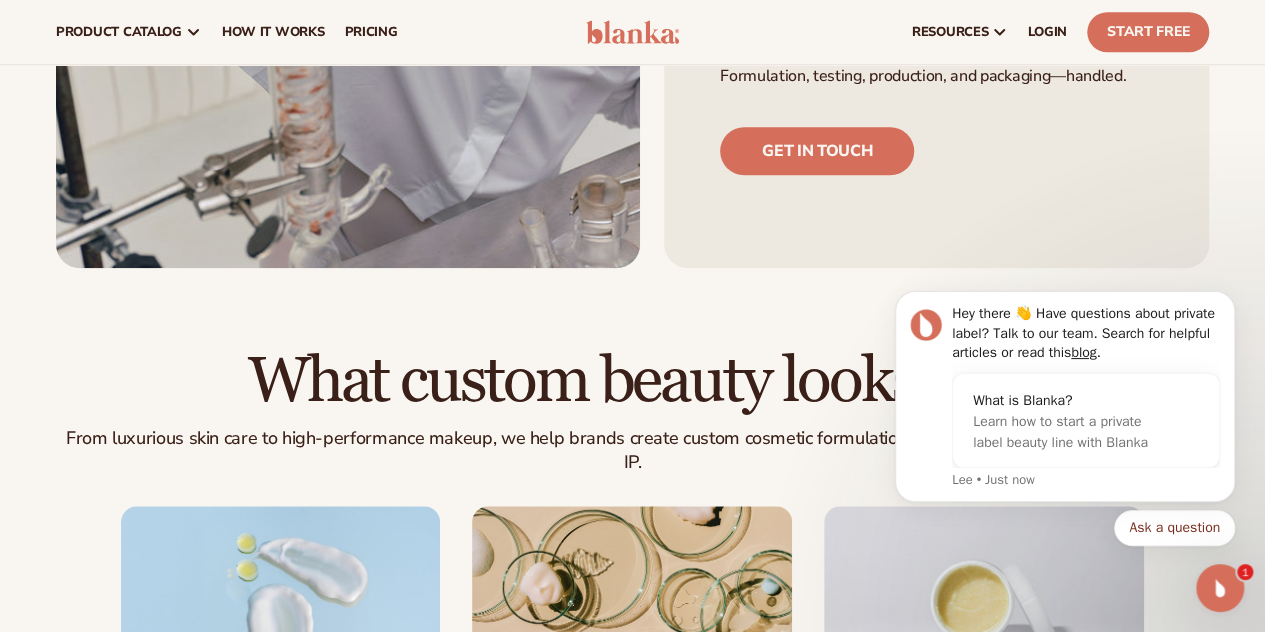 click on "Get in touch" at bounding box center (936, 131) 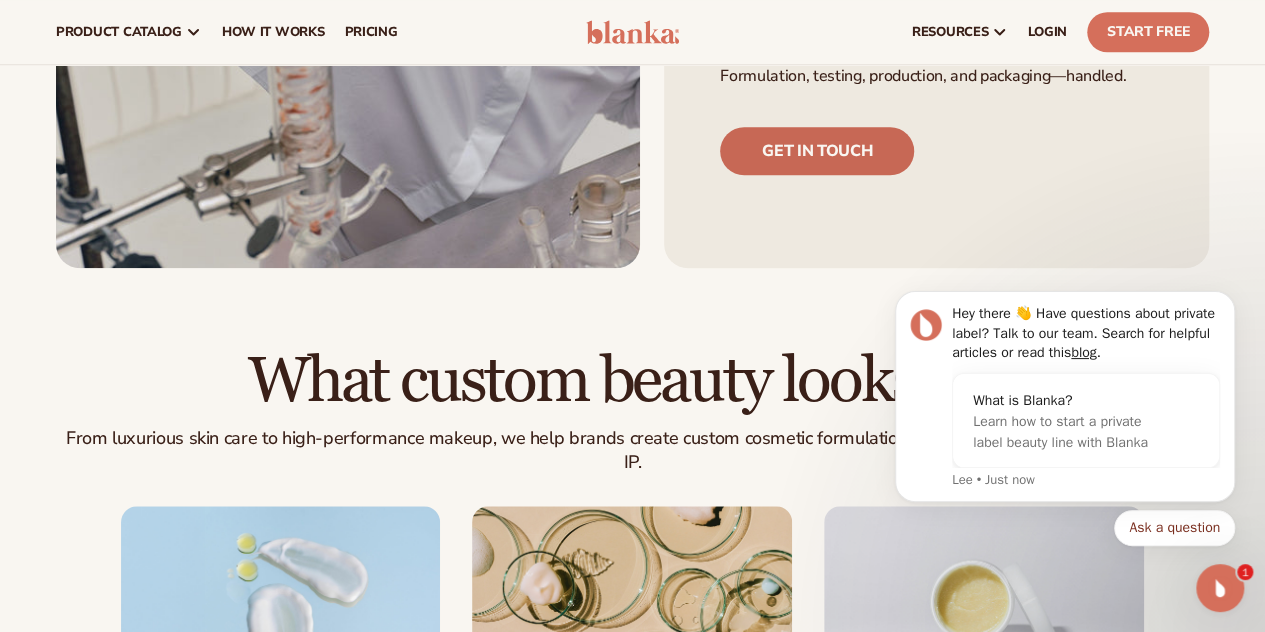 click on "Get in touch" at bounding box center (817, 151) 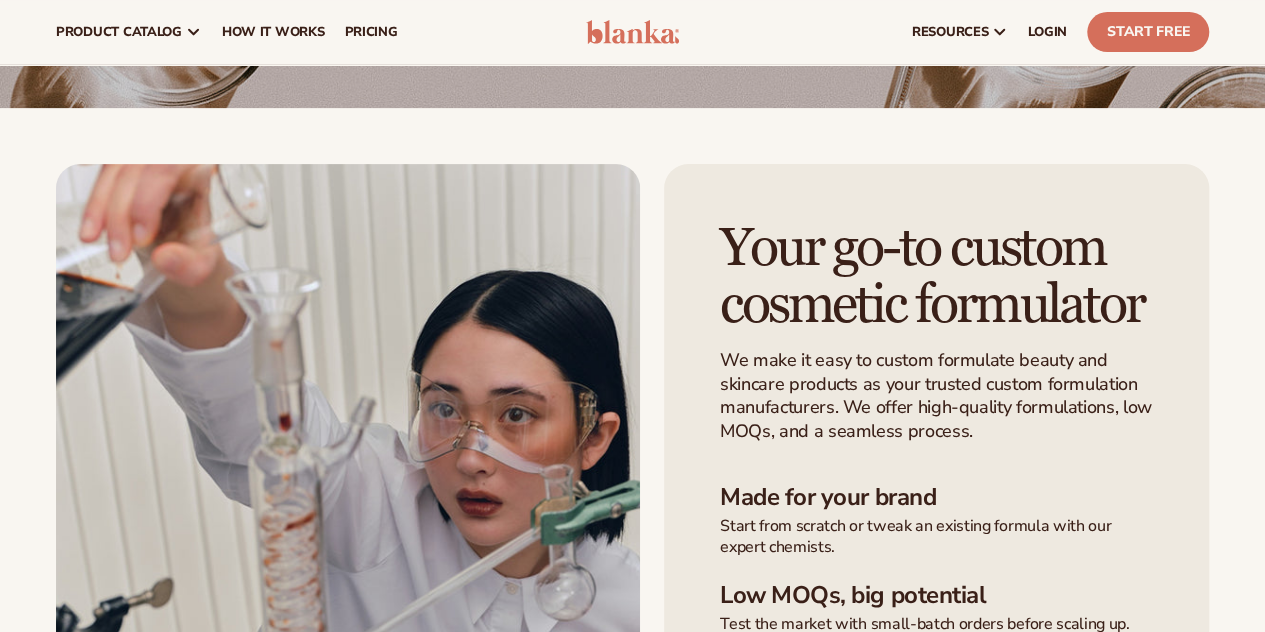 scroll, scrollTop: 0, scrollLeft: 0, axis: both 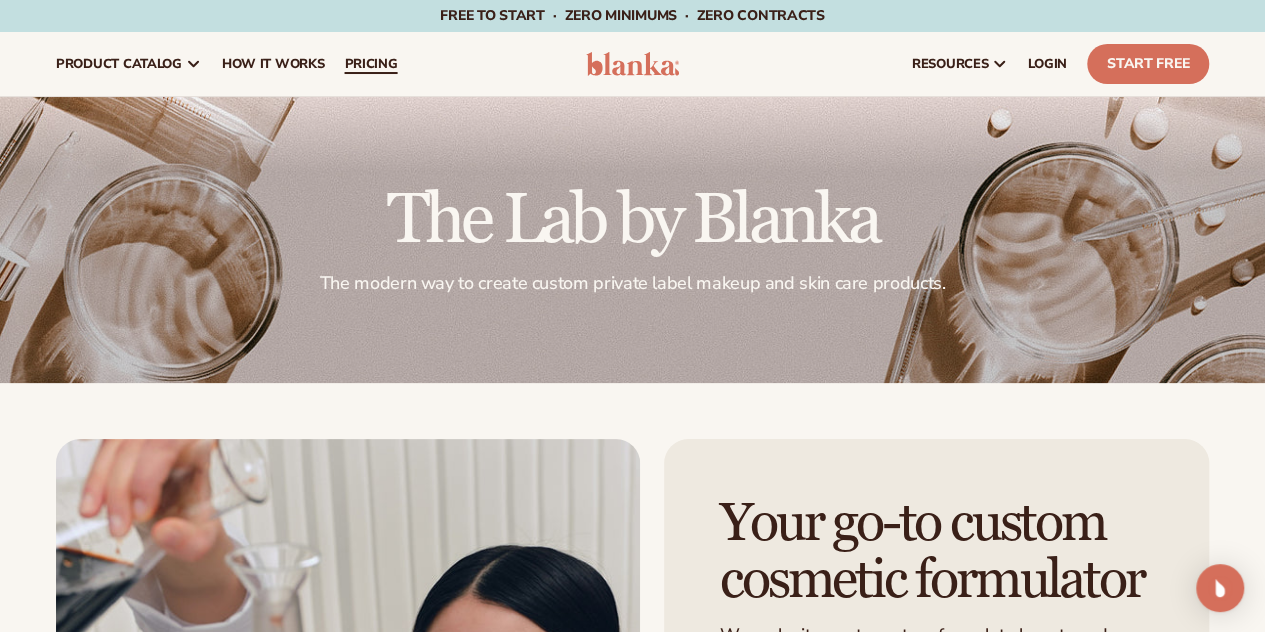 click on "pricing" at bounding box center [370, 64] 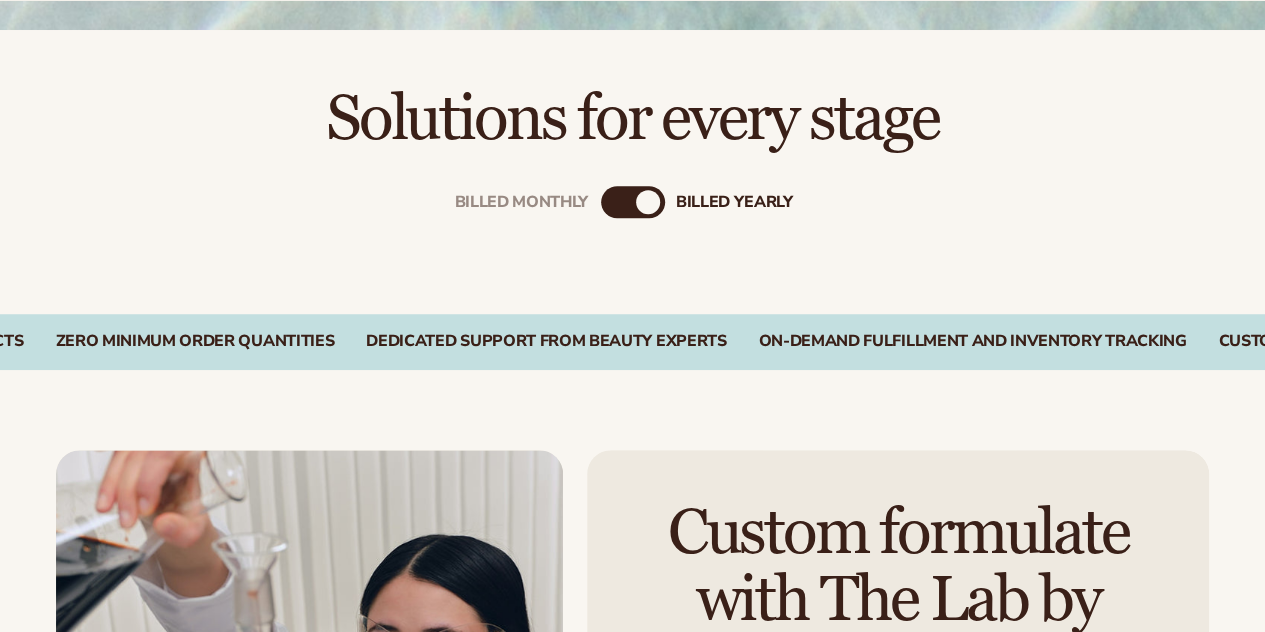 scroll, scrollTop: 587, scrollLeft: 0, axis: vertical 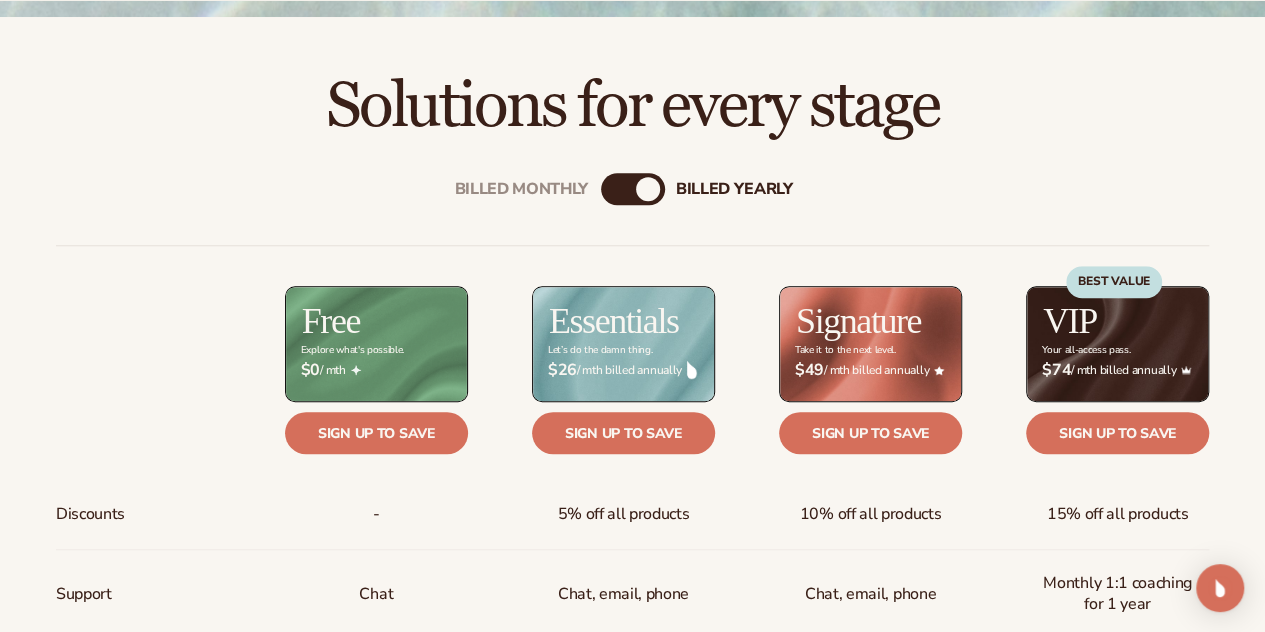 click on "Billed Monthly
billed Yearly
Billed Monthly
billed Yearly
Discounts
Support
Inventory storage &   order fulfillment
Automatic order payments
Priority order processing
Branded package inserts
Prebuilt Shopify store
Free samples" at bounding box center (632, 783) 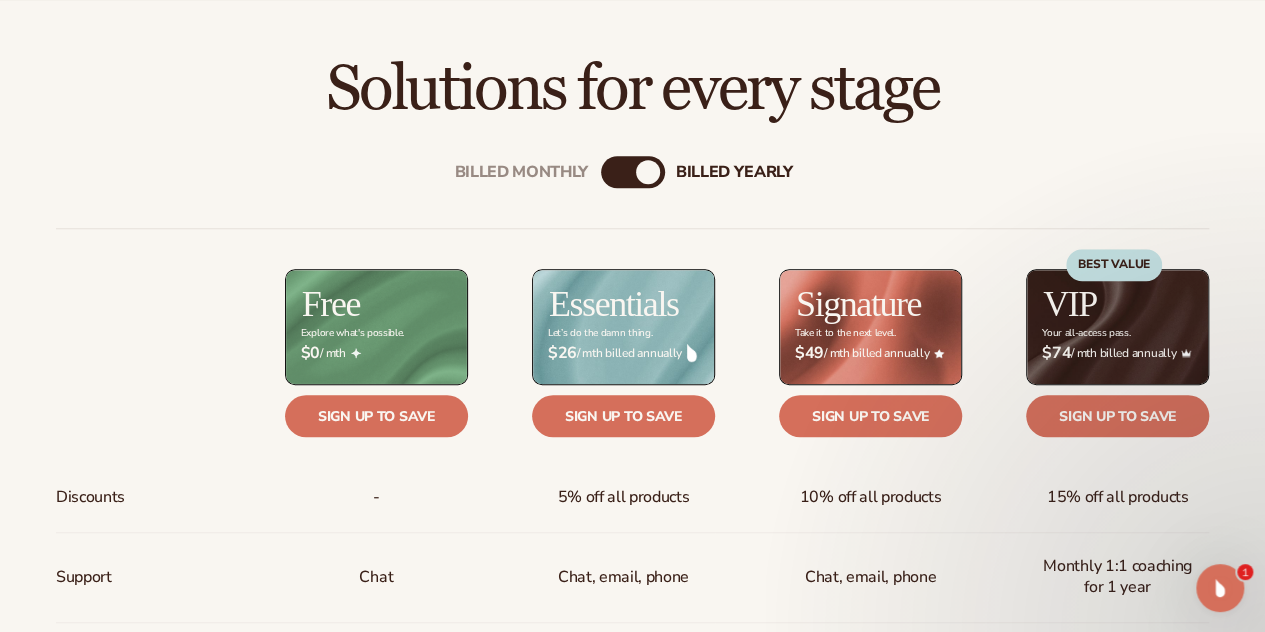 scroll, scrollTop: 607, scrollLeft: 0, axis: vertical 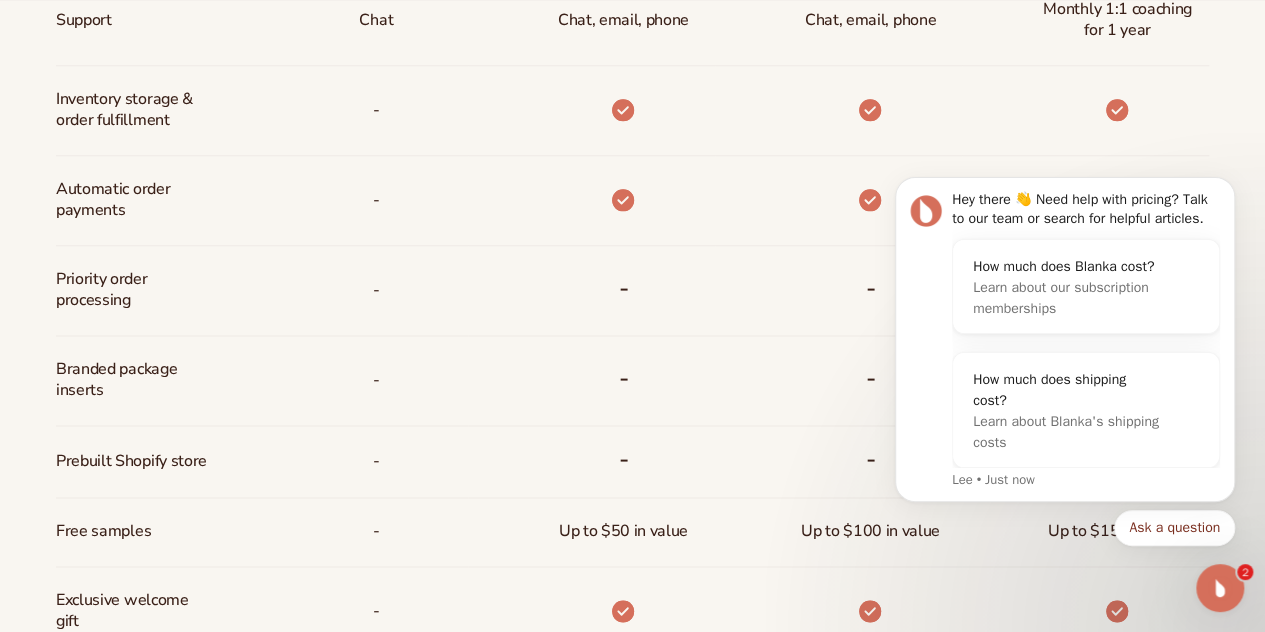 click 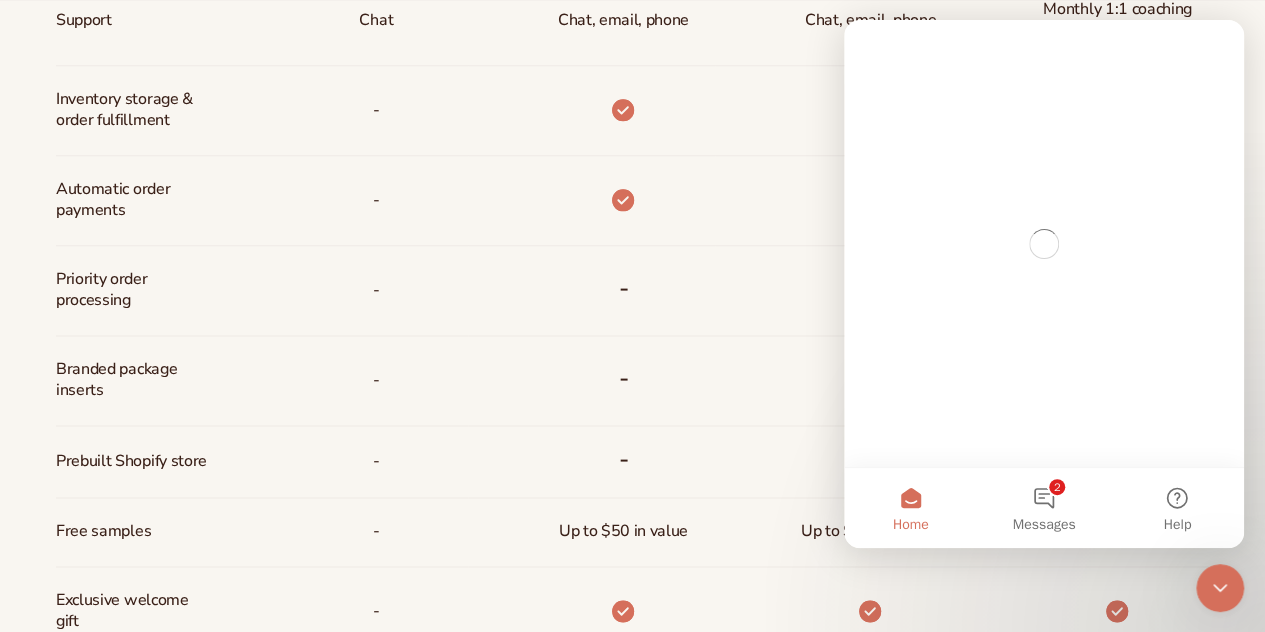 scroll, scrollTop: 0, scrollLeft: 0, axis: both 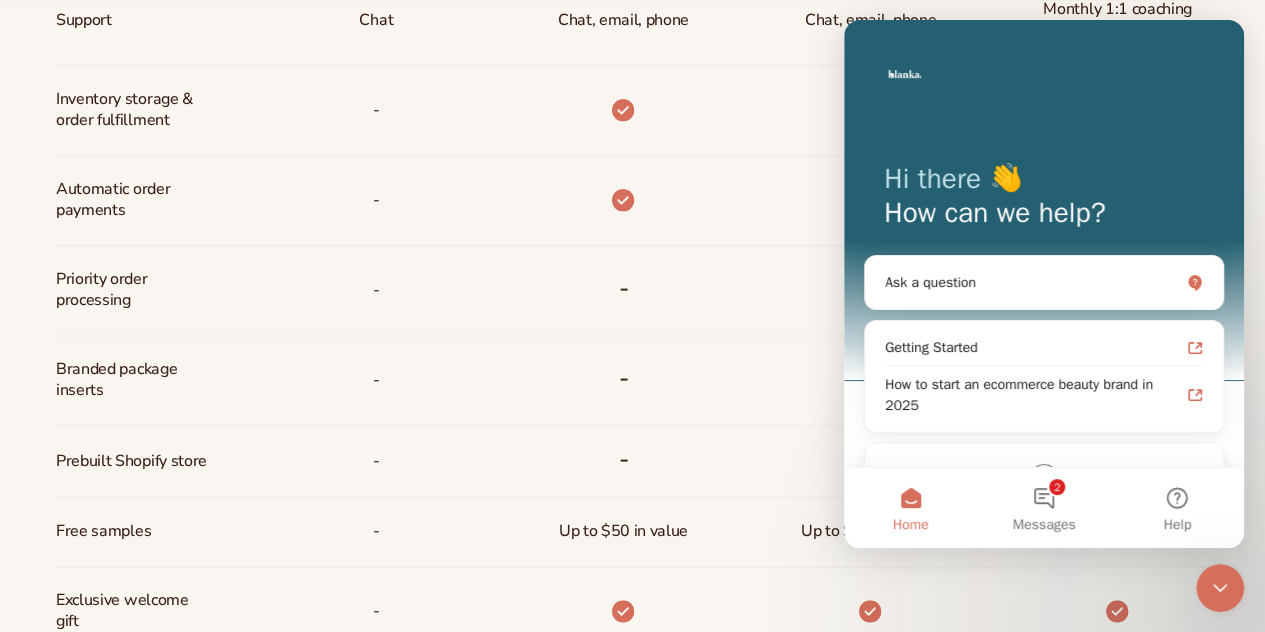 click 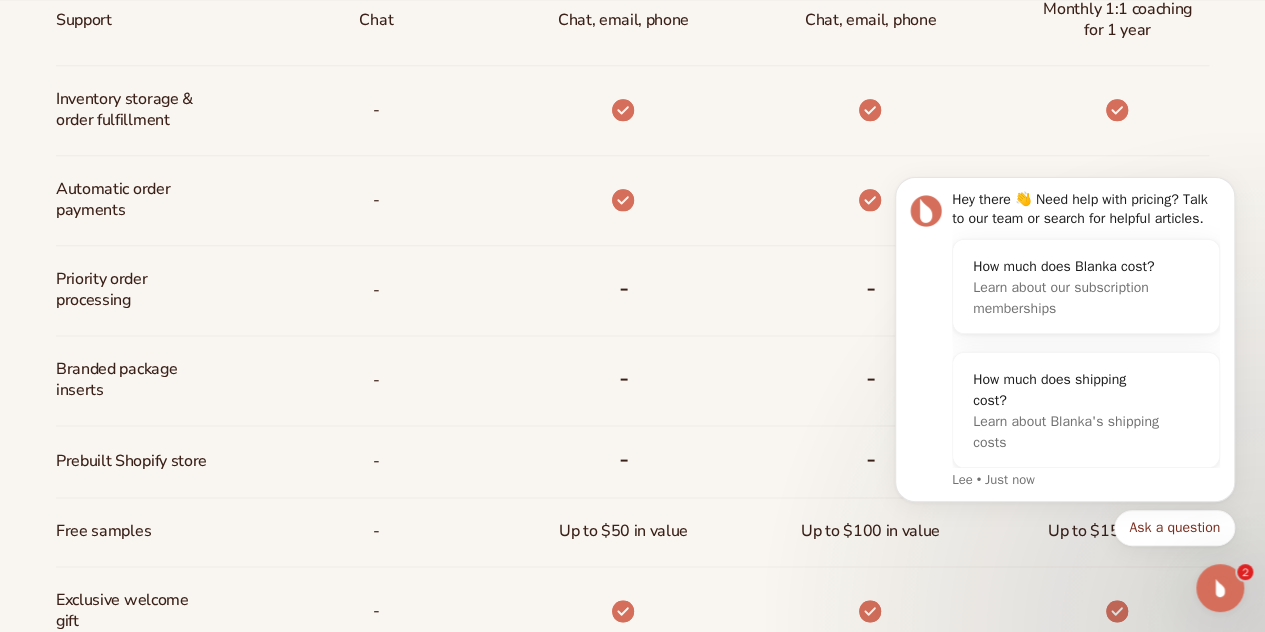 scroll, scrollTop: 0, scrollLeft: 0, axis: both 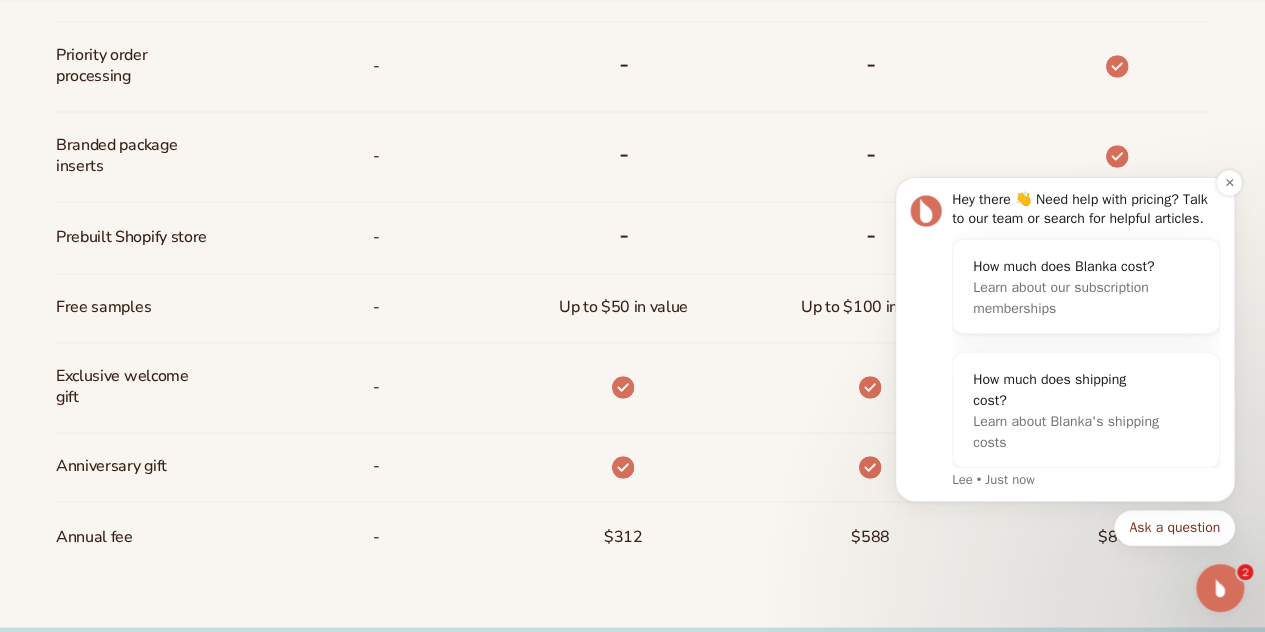 click at bounding box center [1229, 183] 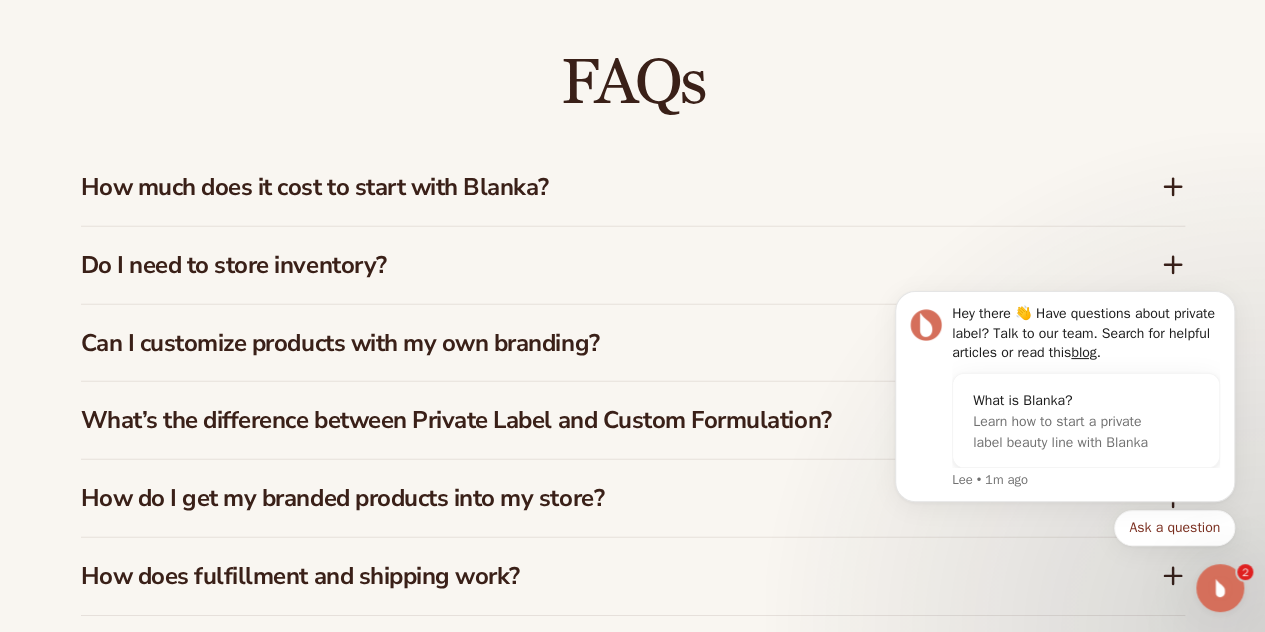 scroll, scrollTop: 2759, scrollLeft: 0, axis: vertical 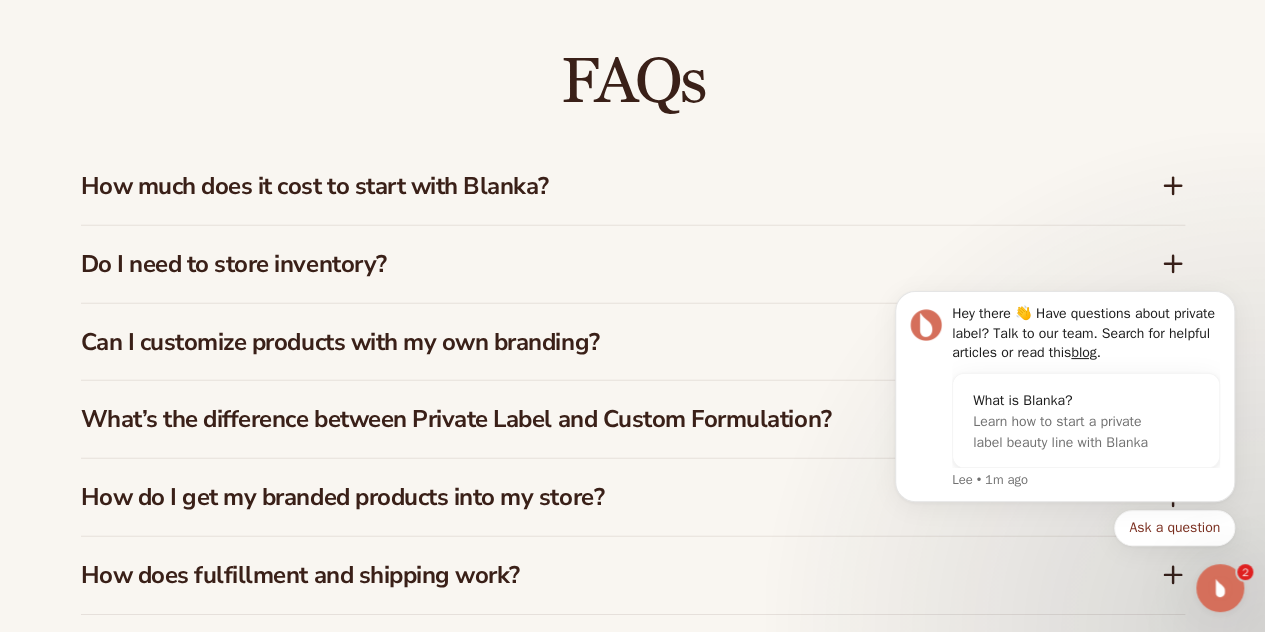 click on "Do I need to store inventory?" at bounding box center [591, 264] 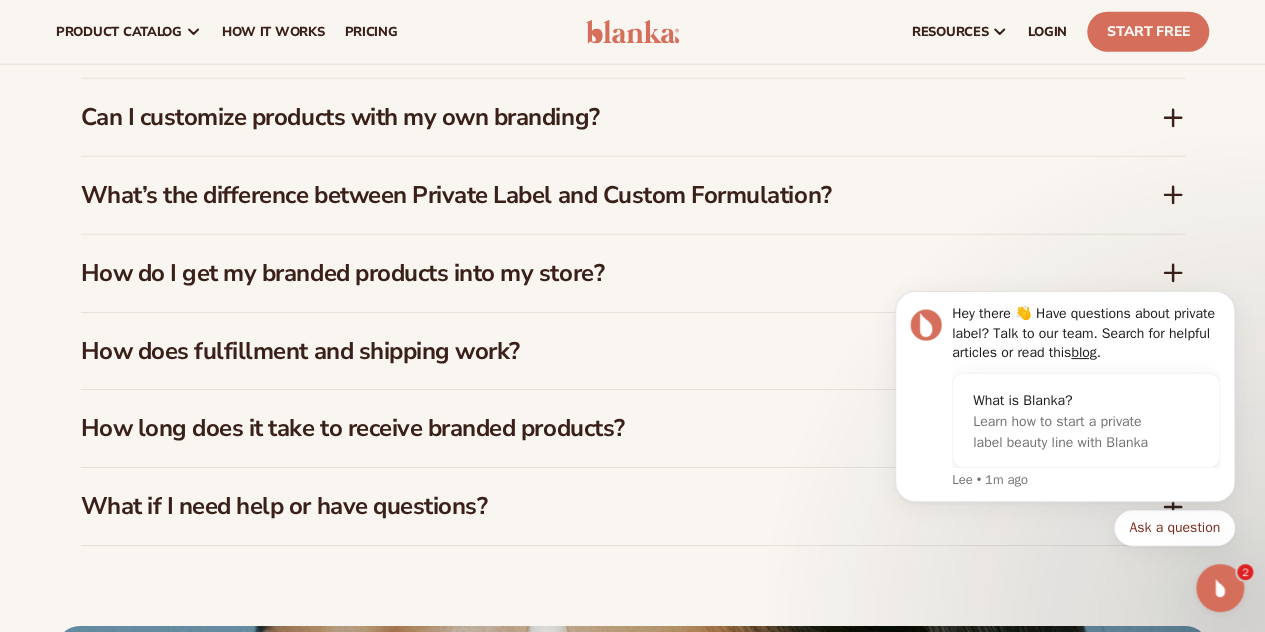 click on "How does fulfillment and shipping work?" at bounding box center [591, 351] 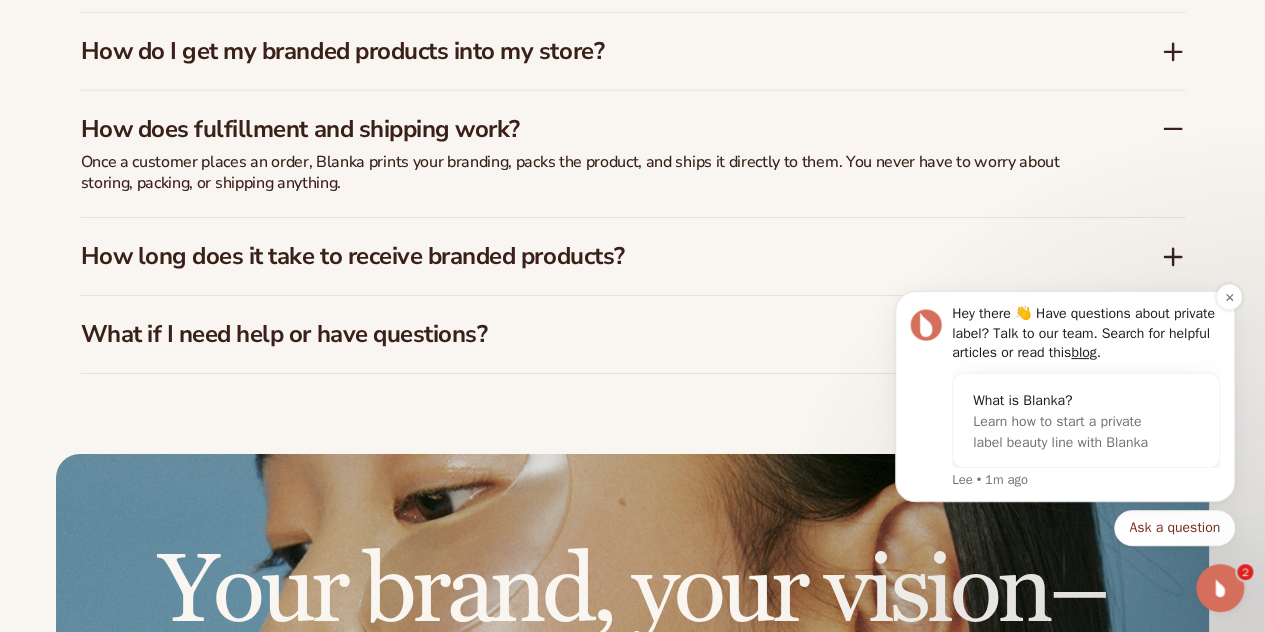 scroll, scrollTop: 3208, scrollLeft: 0, axis: vertical 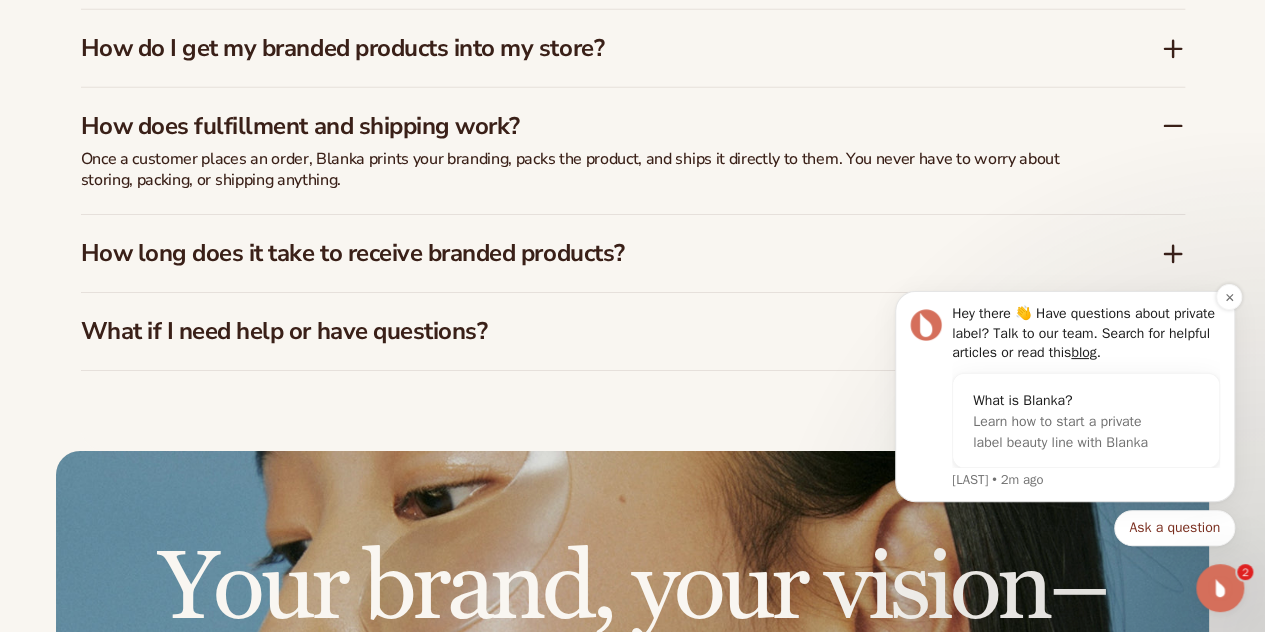 click on "Lee • 2m ago" at bounding box center (1086, 480) 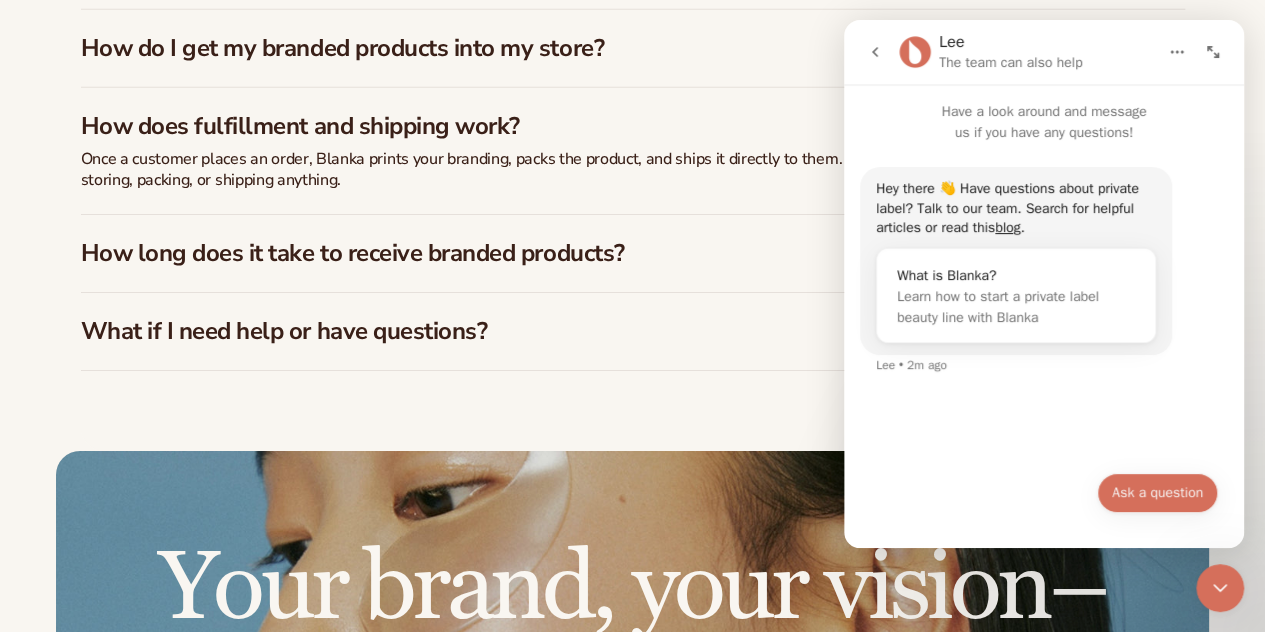 click on "Ask a question" at bounding box center (1157, 493) 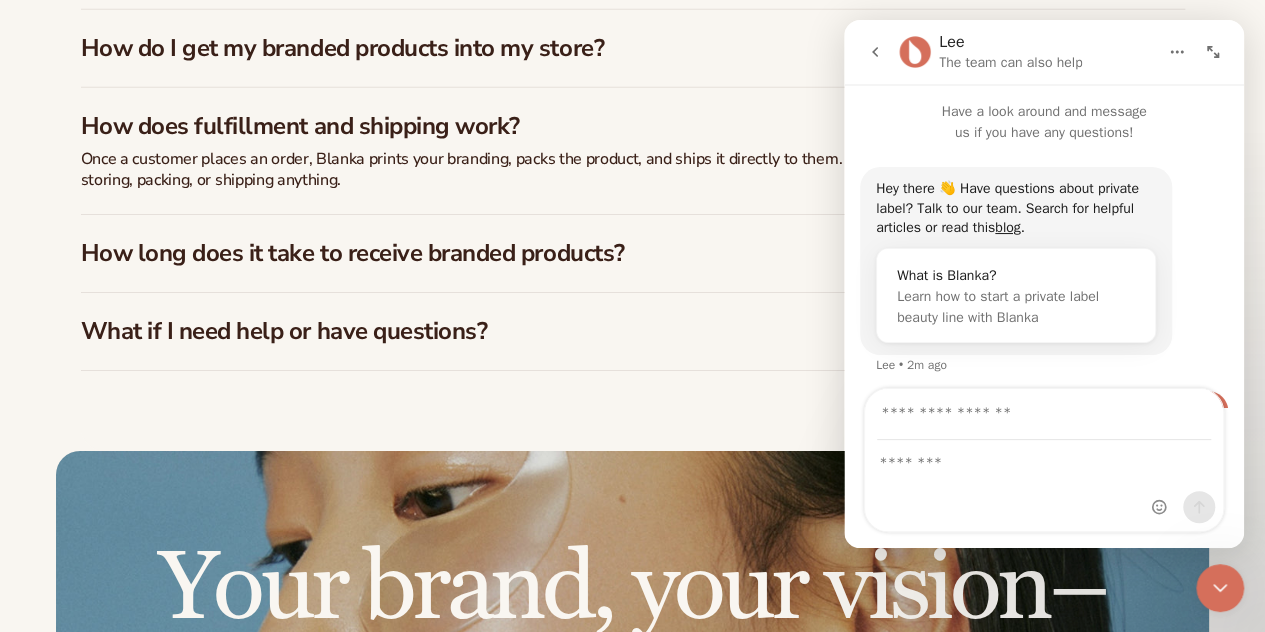 scroll, scrollTop: 66, scrollLeft: 0, axis: vertical 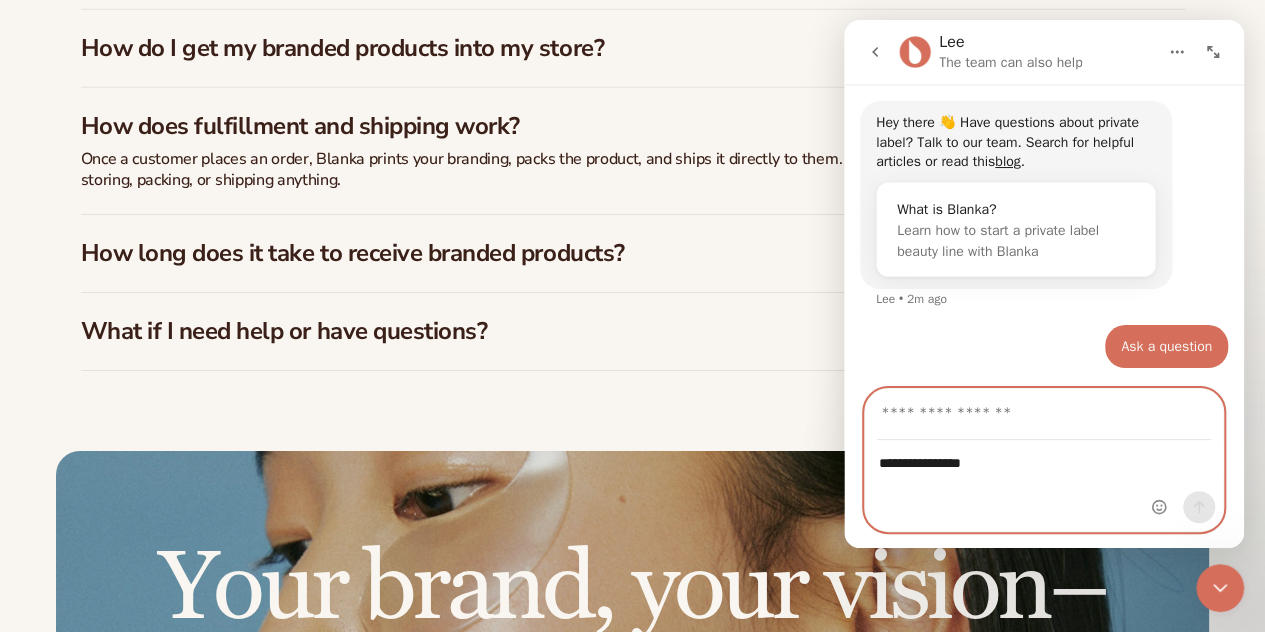 type on "**********" 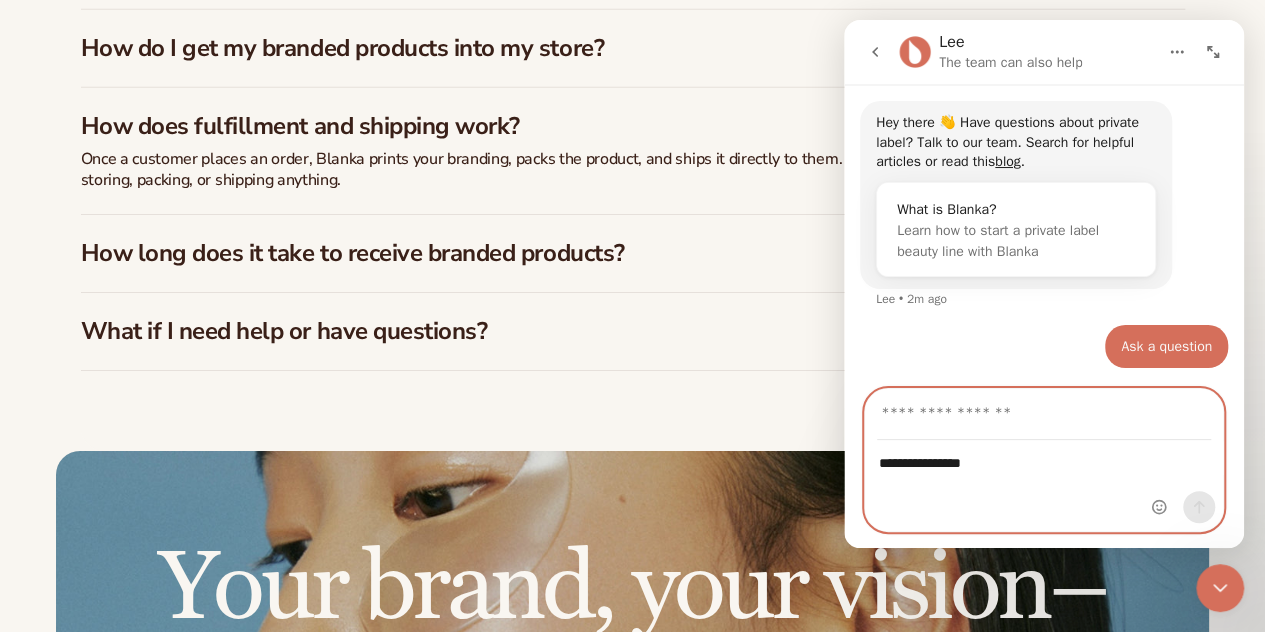 click at bounding box center (1044, 414) 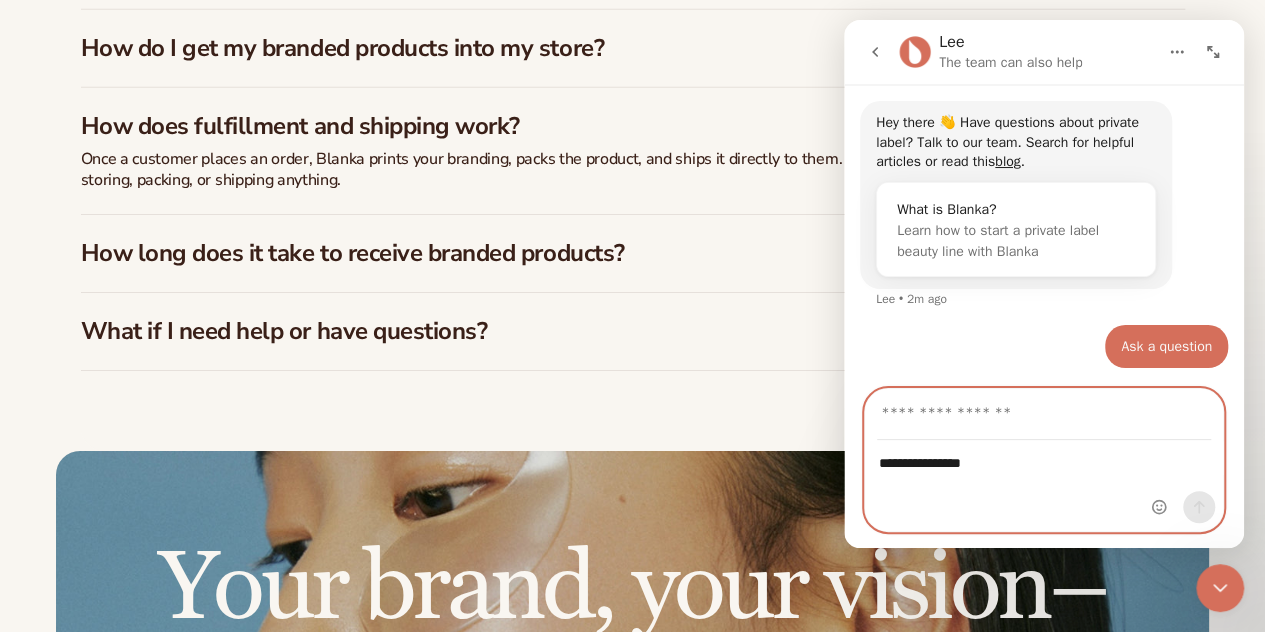 type on "**********" 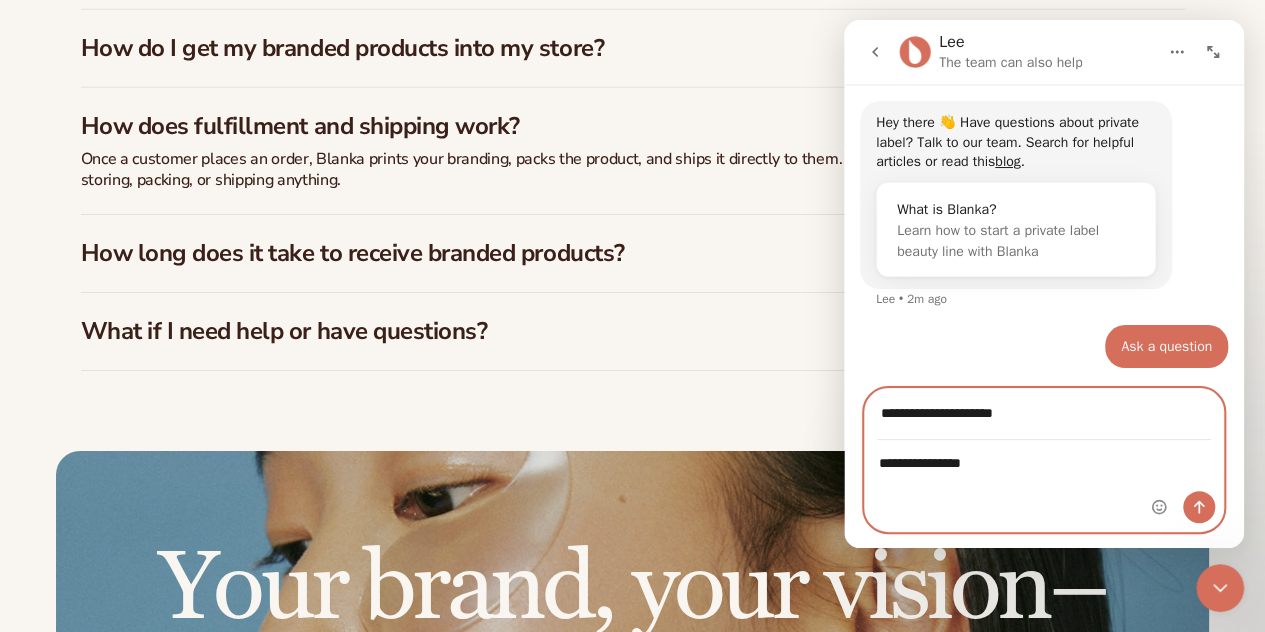 click on "**********" at bounding box center [1044, 458] 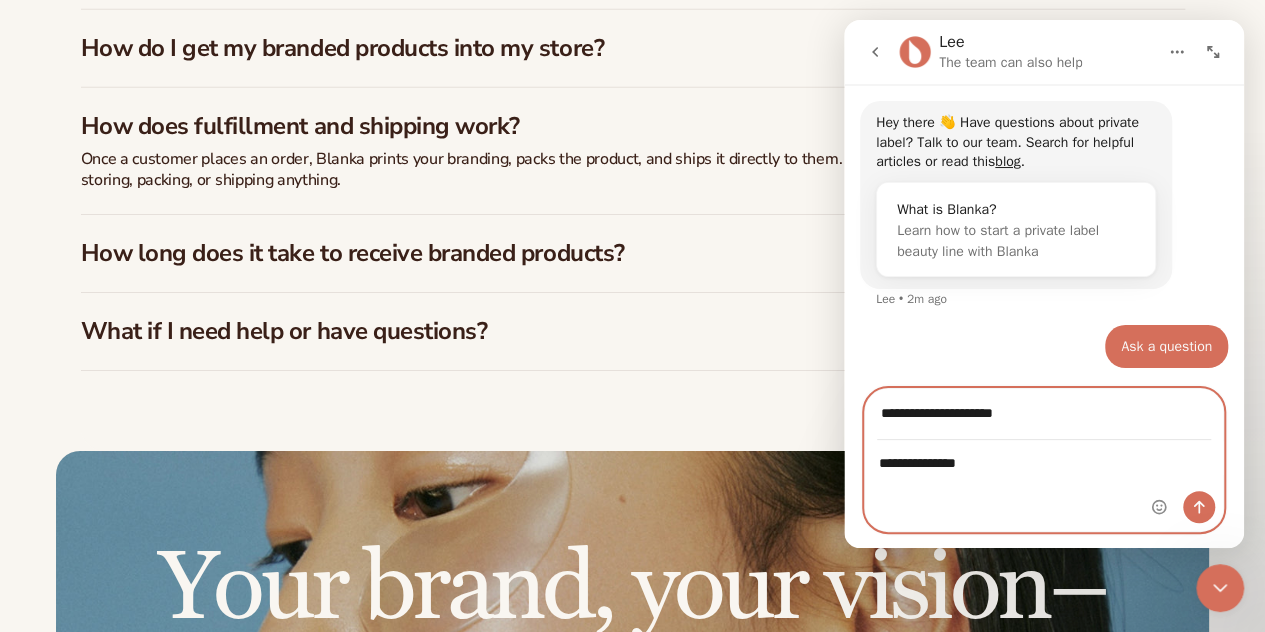 type on "**********" 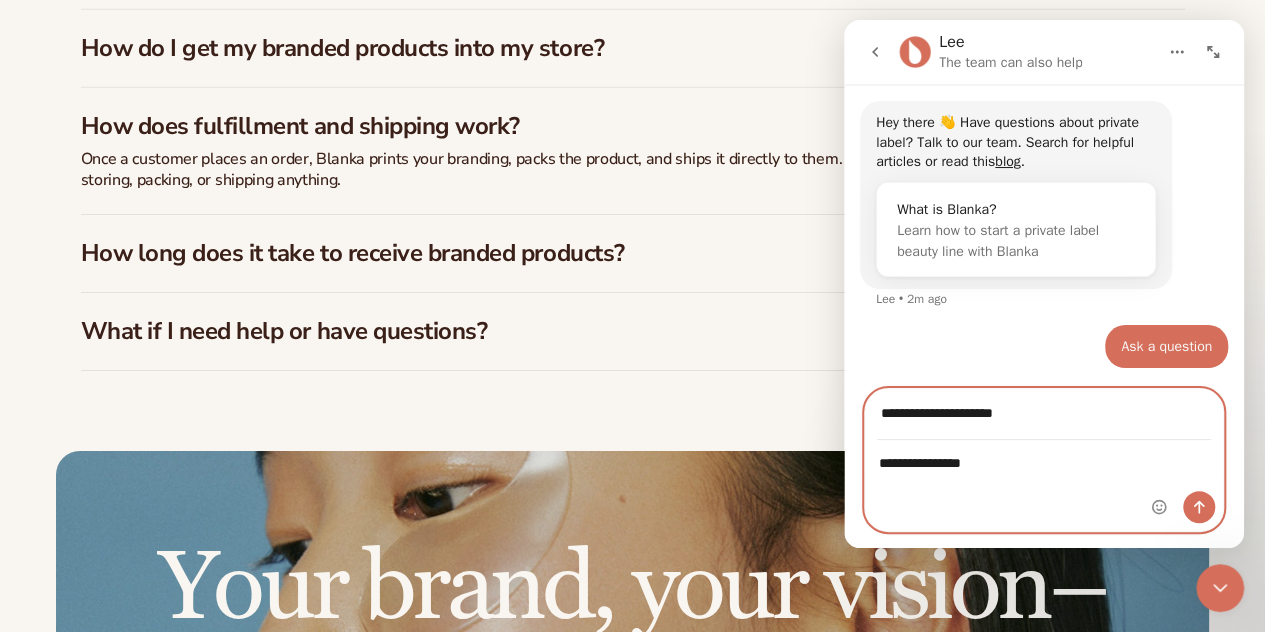 drag, startPoint x: 959, startPoint y: 418, endPoint x: 811, endPoint y: 406, distance: 148.48569 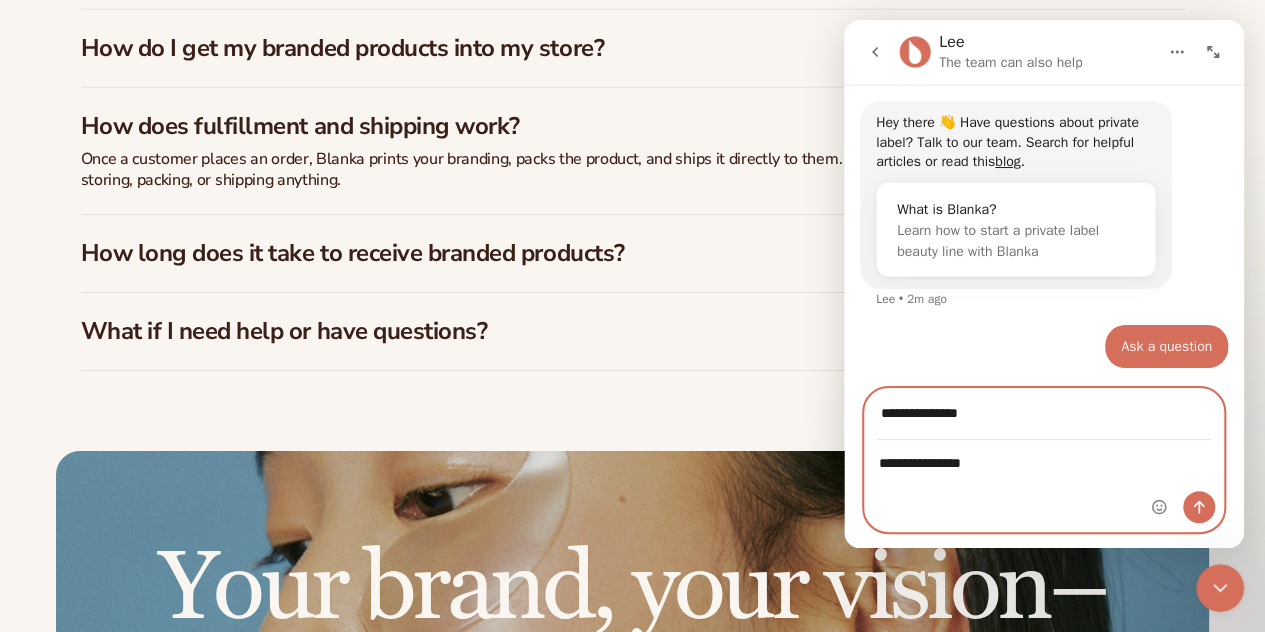 type on "**********" 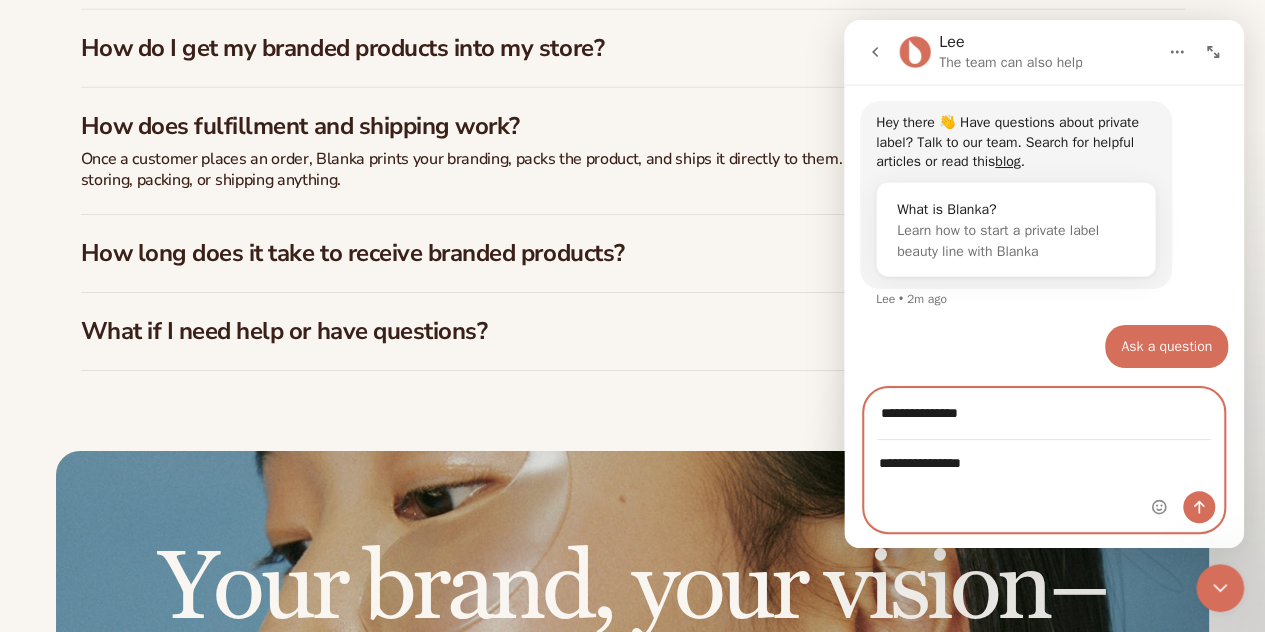 click on "**********" at bounding box center (1044, 458) 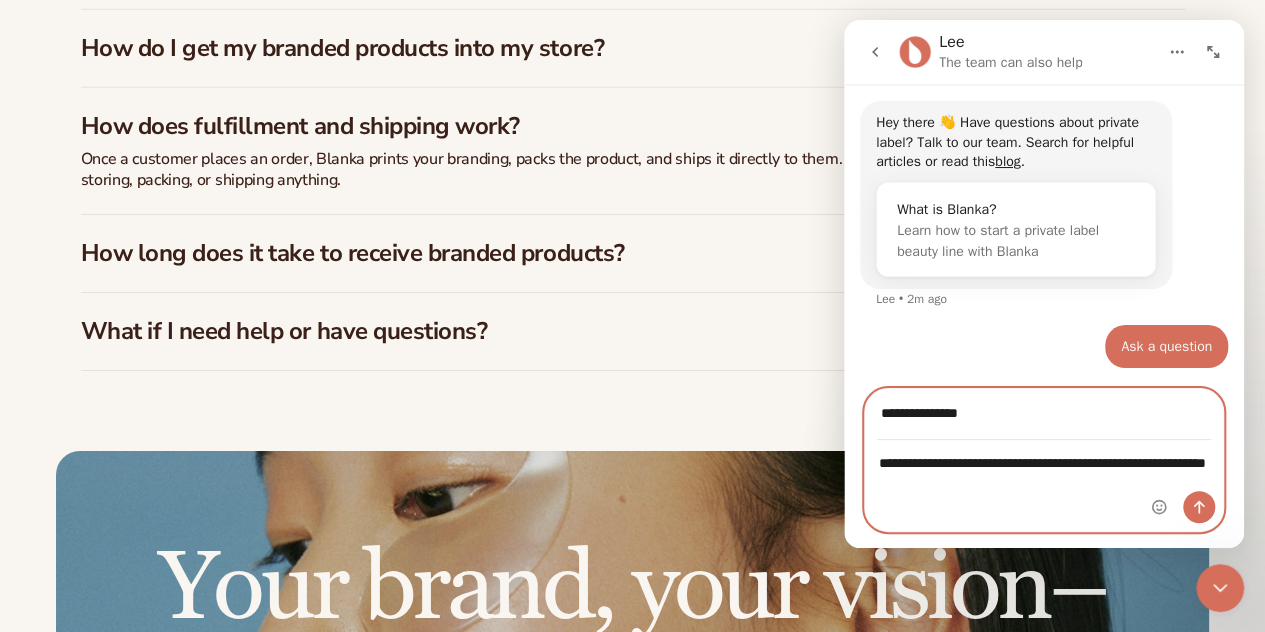 type on "**********" 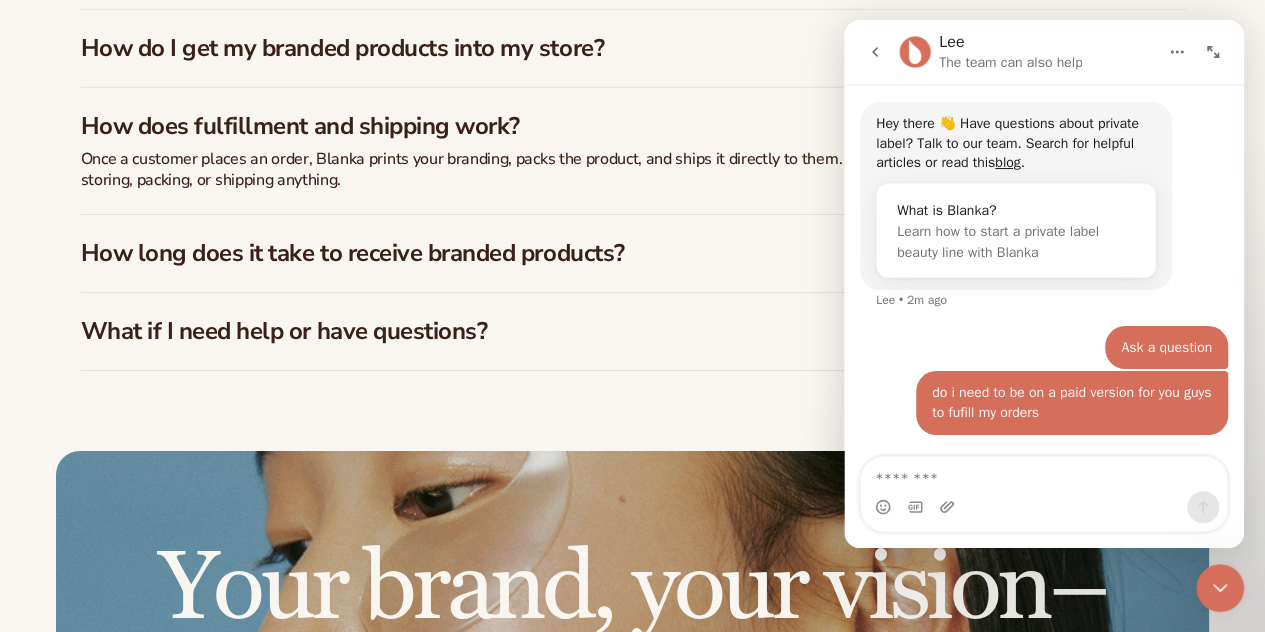 scroll, scrollTop: 63, scrollLeft: 0, axis: vertical 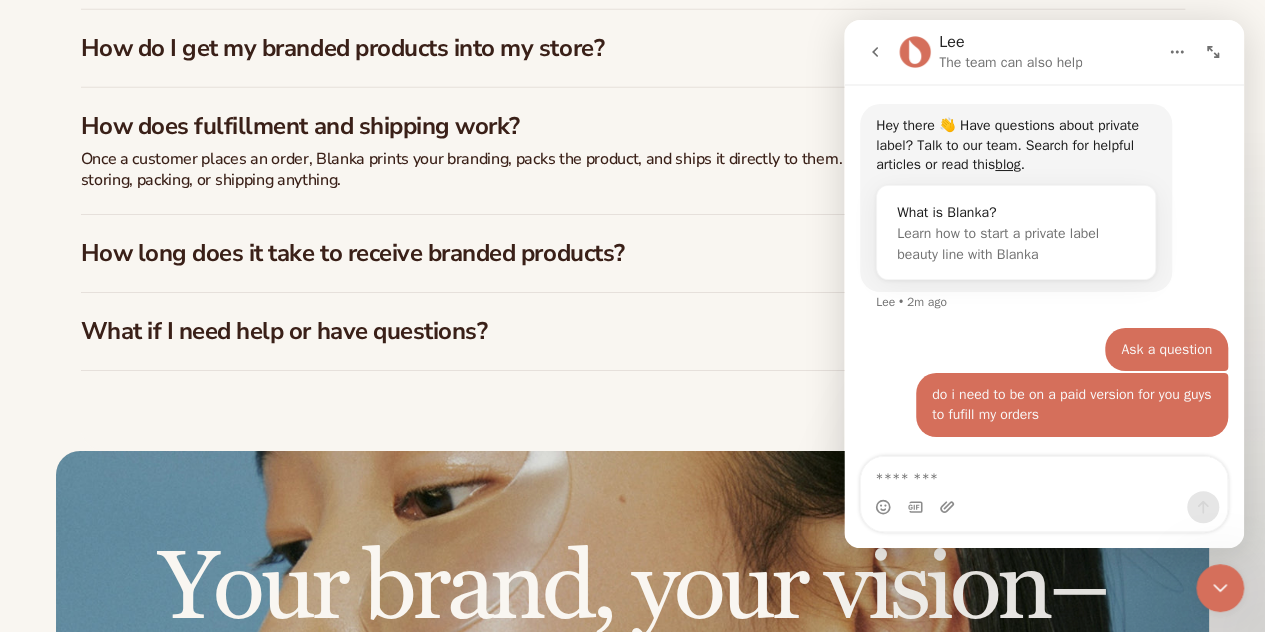 type on "*" 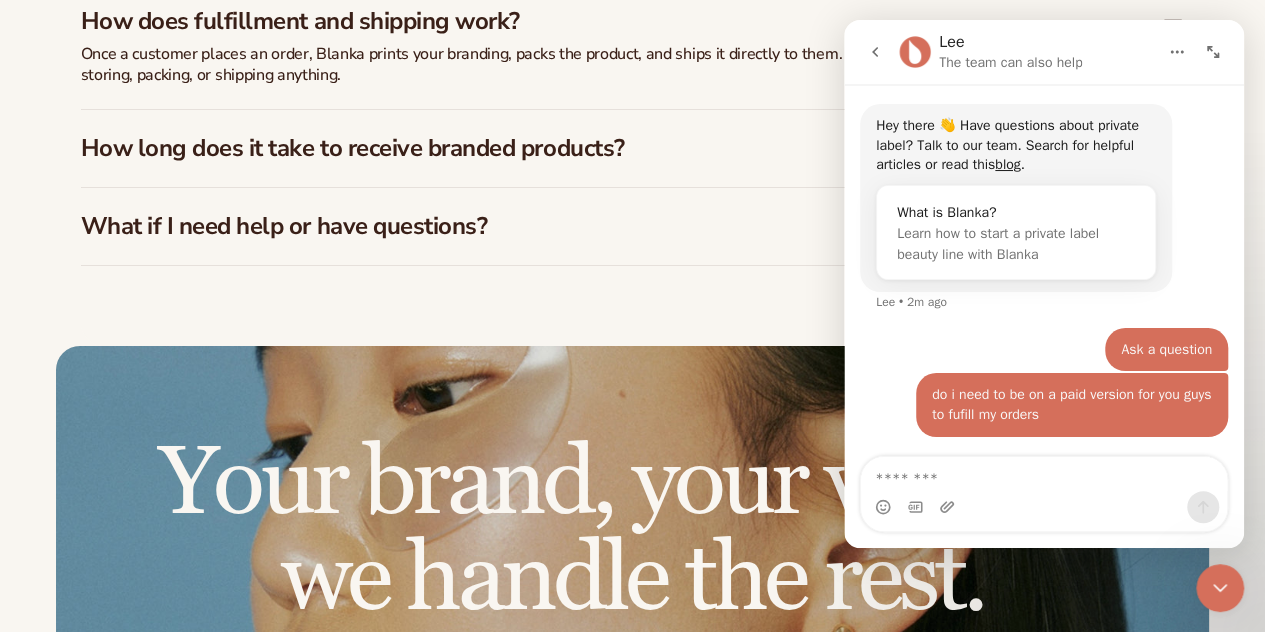 scroll, scrollTop: 3767, scrollLeft: 0, axis: vertical 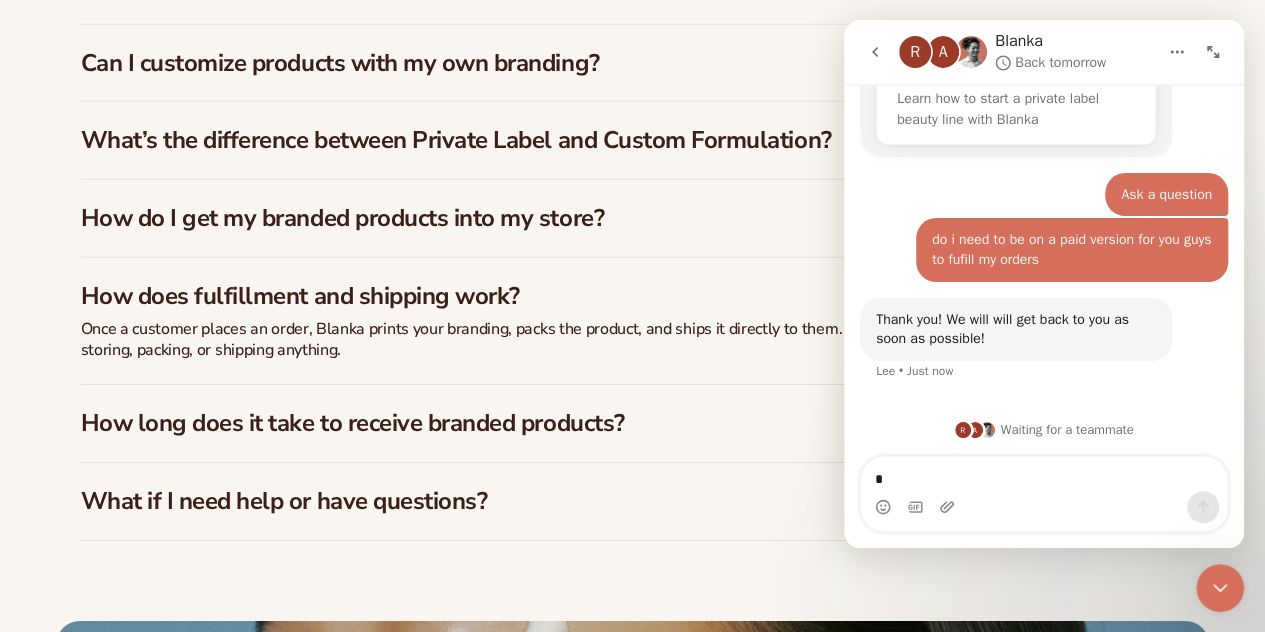 type 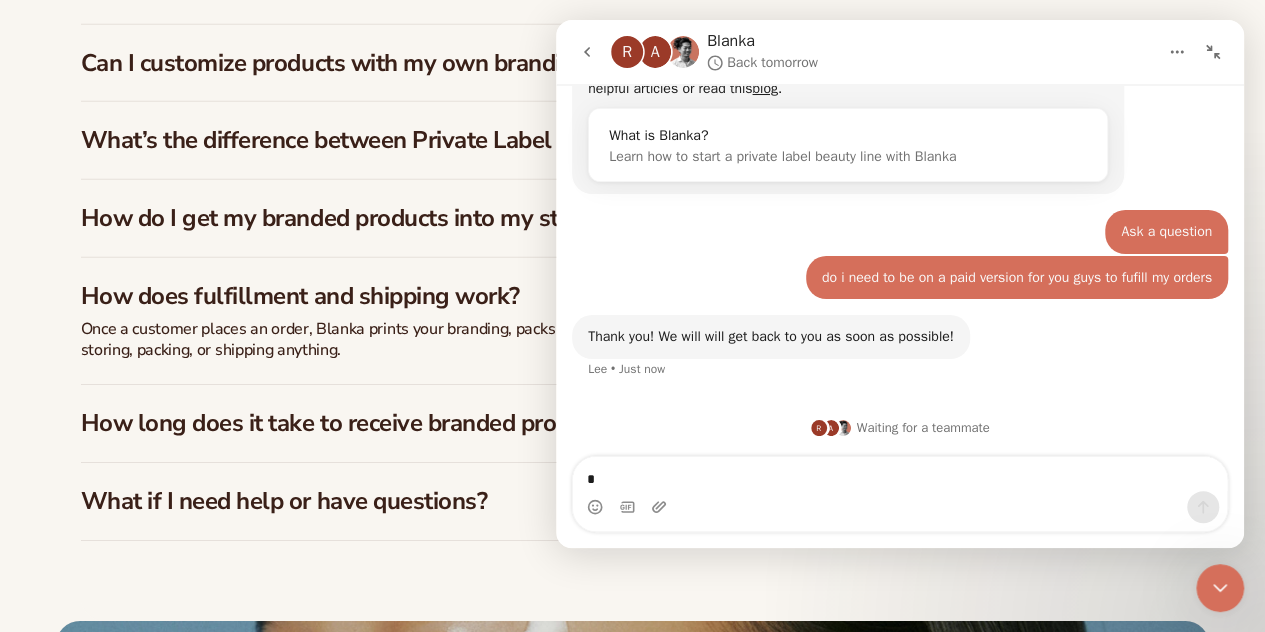 scroll, scrollTop: 98, scrollLeft: 0, axis: vertical 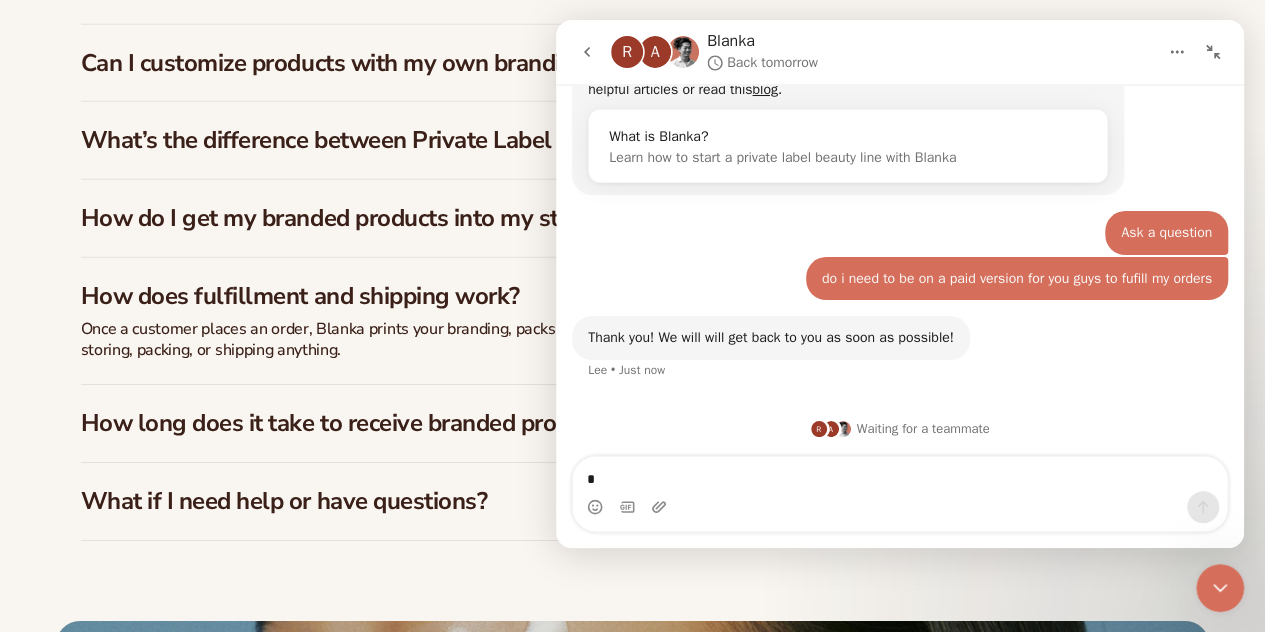 type 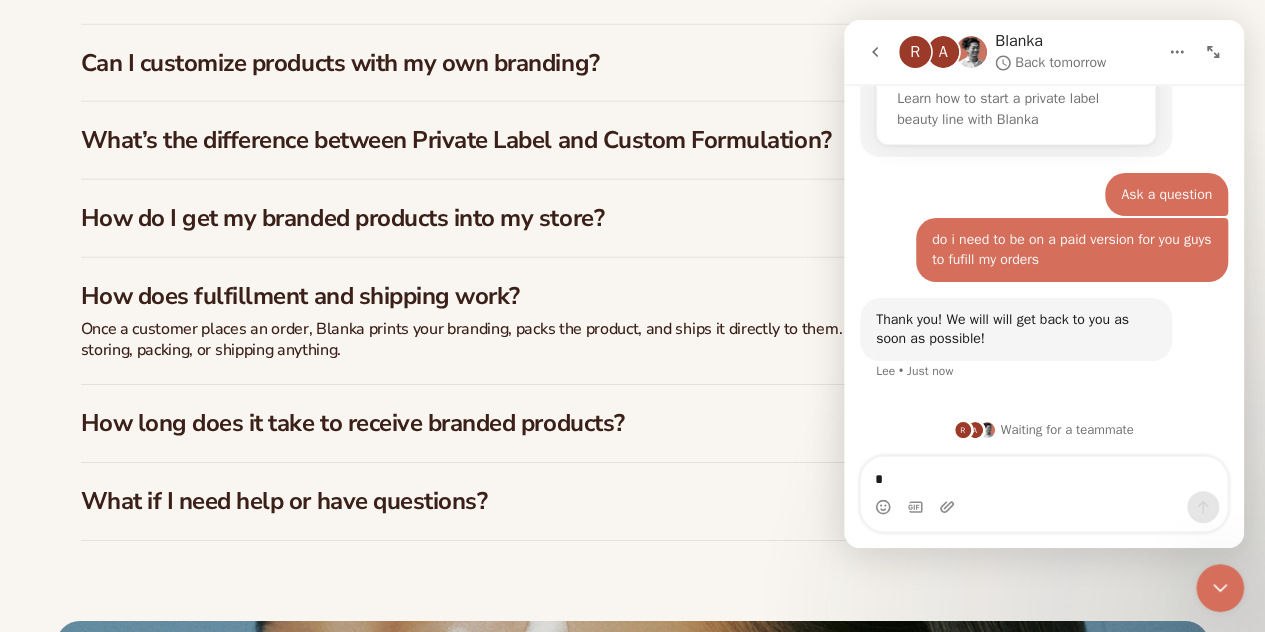 scroll, scrollTop: 198, scrollLeft: 0, axis: vertical 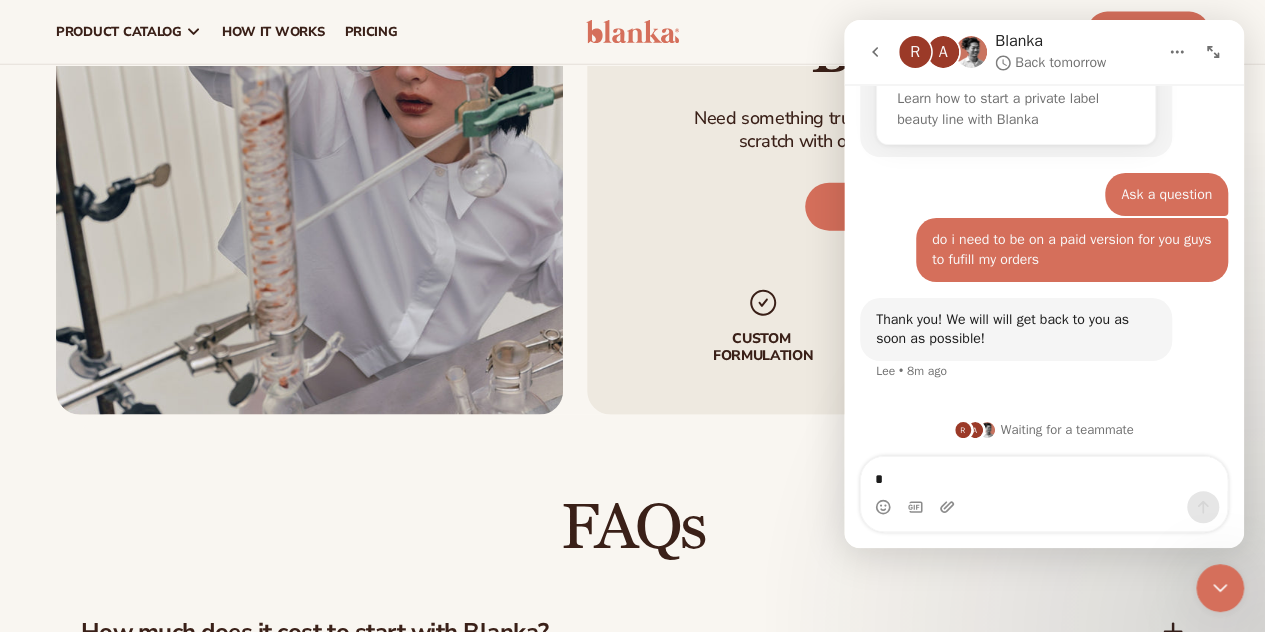 click at bounding box center (875, 52) 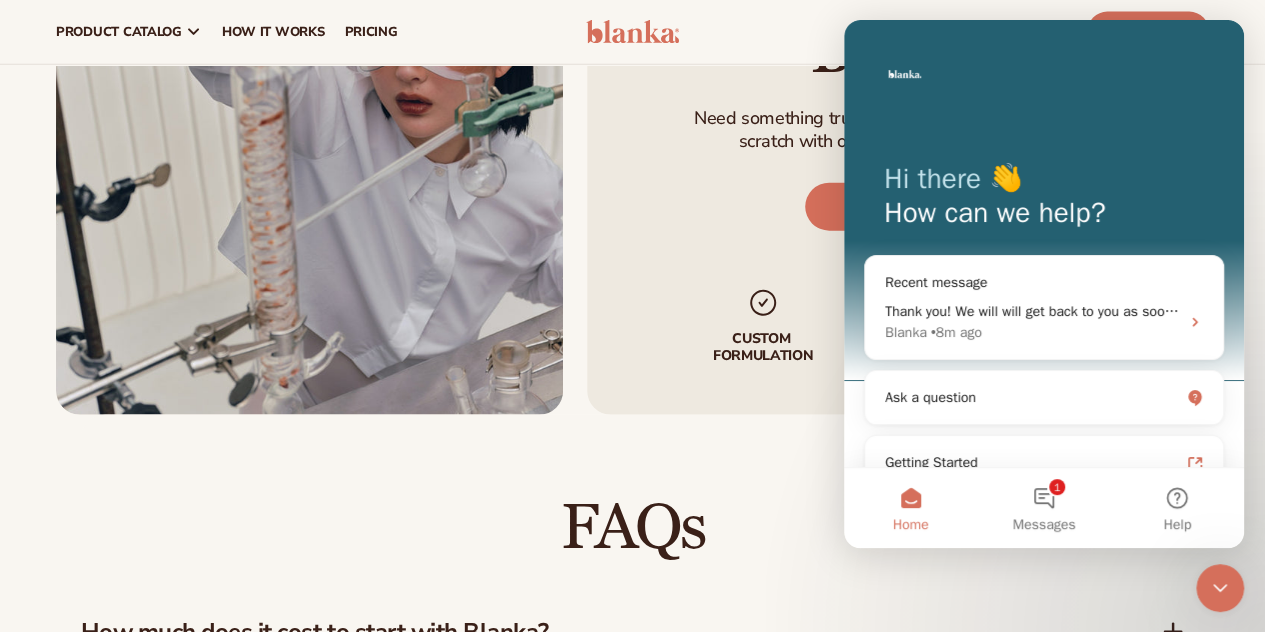 scroll, scrollTop: 0, scrollLeft: 0, axis: both 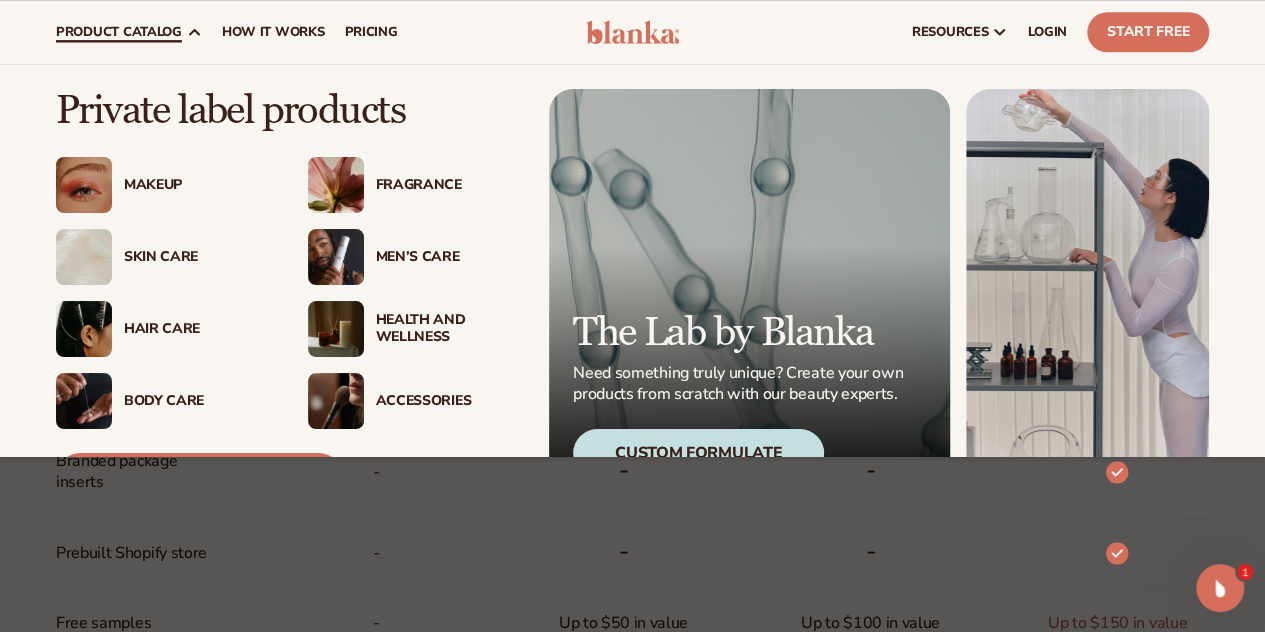 click on "Men’s Care" at bounding box center (448, 257) 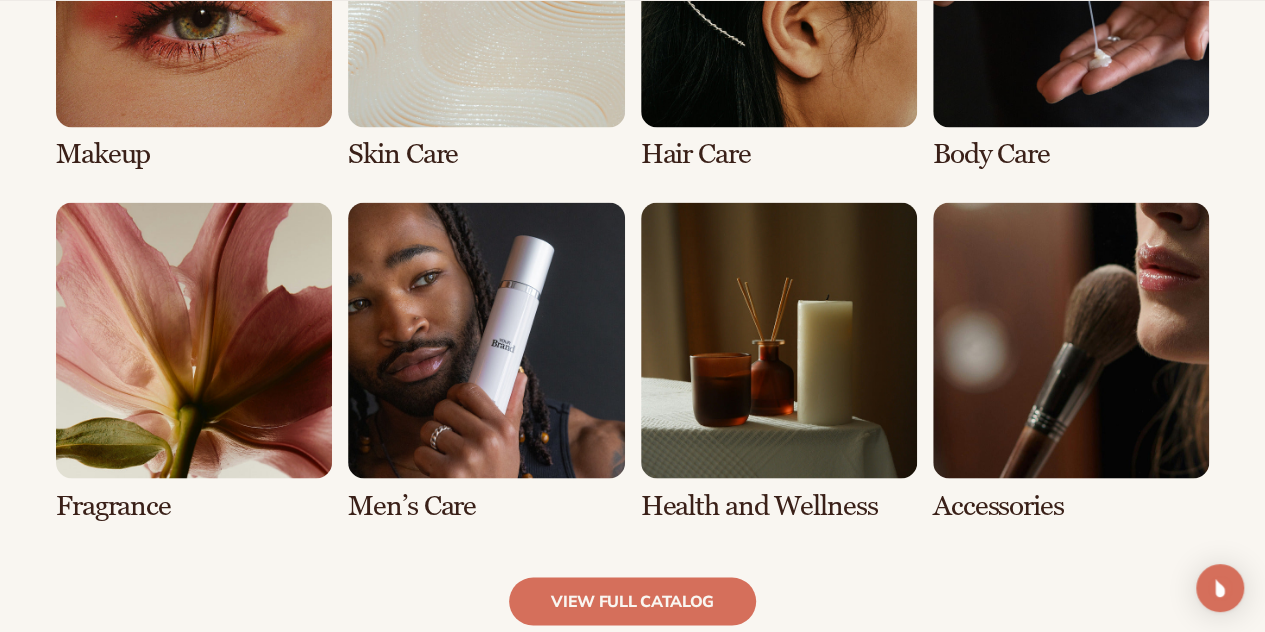 scroll, scrollTop: 1860, scrollLeft: 0, axis: vertical 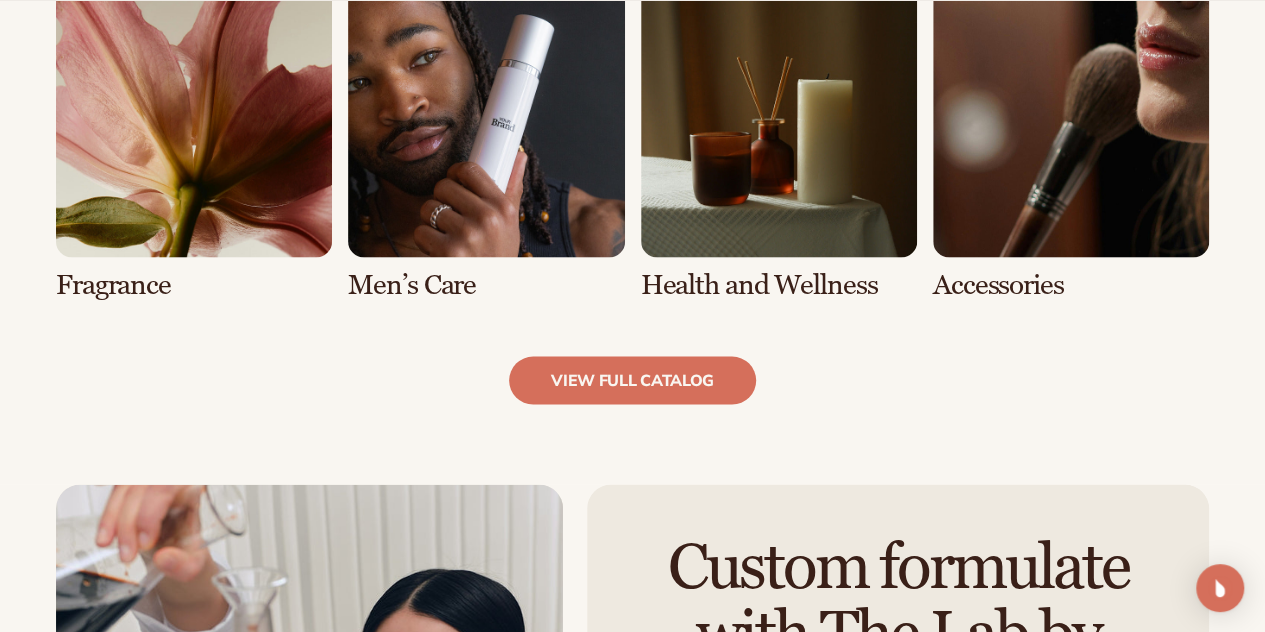 click at bounding box center (486, 140) 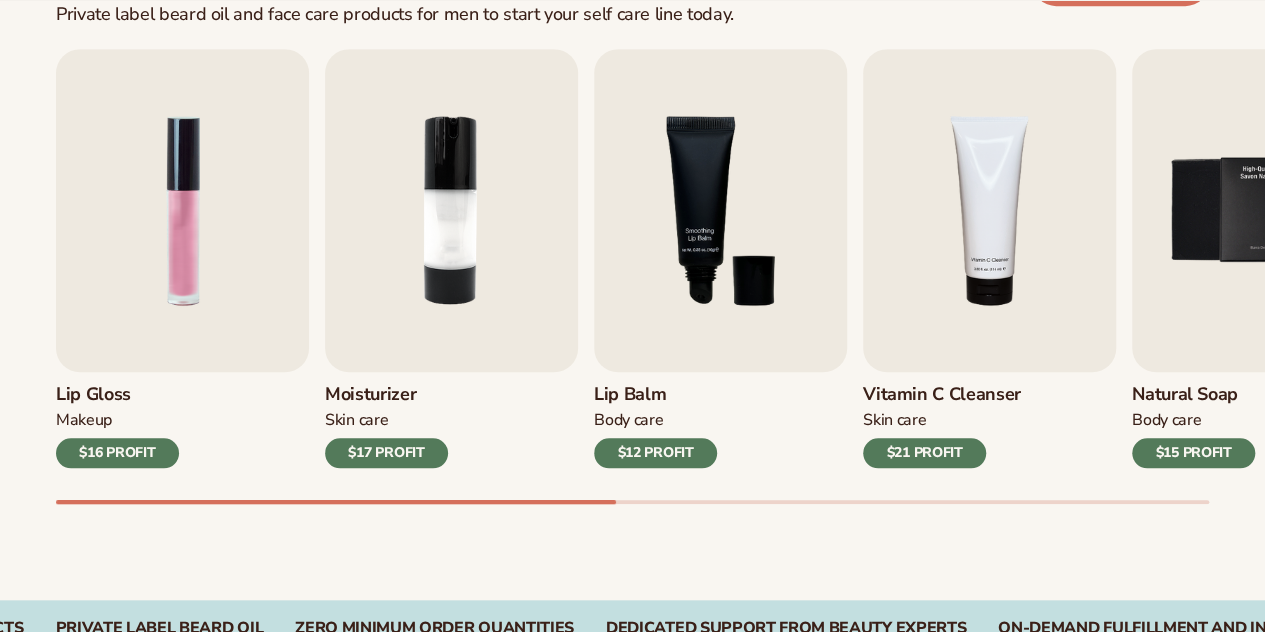 scroll, scrollTop: 671, scrollLeft: 0, axis: vertical 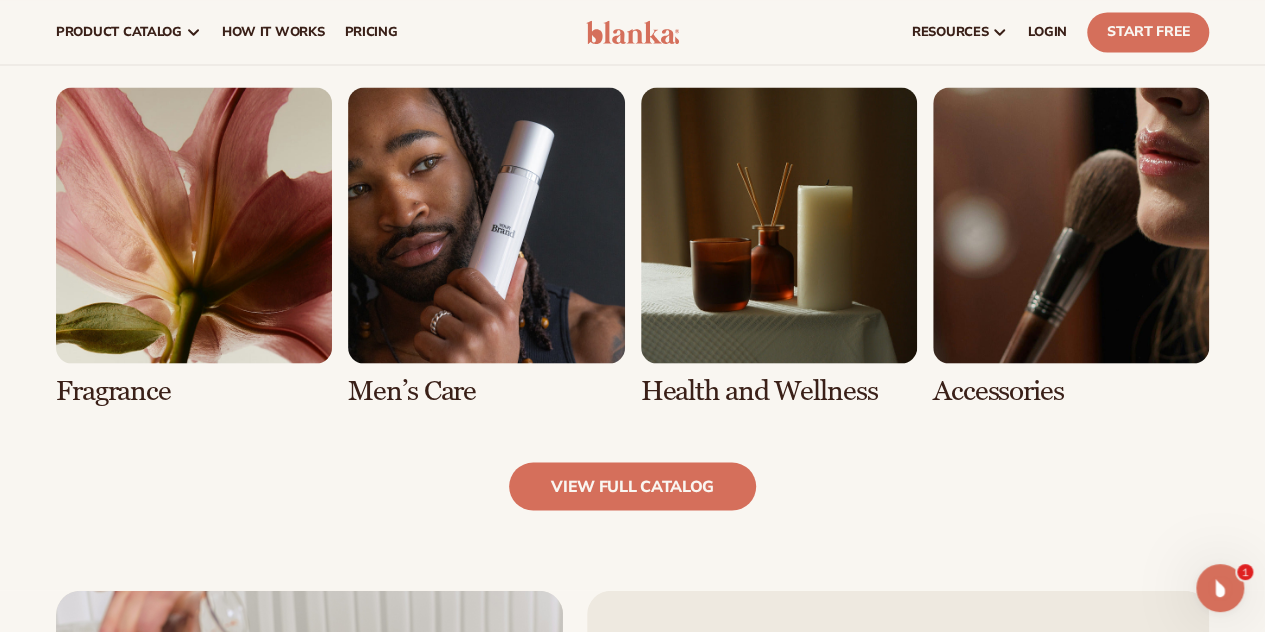 click at bounding box center [1071, 246] 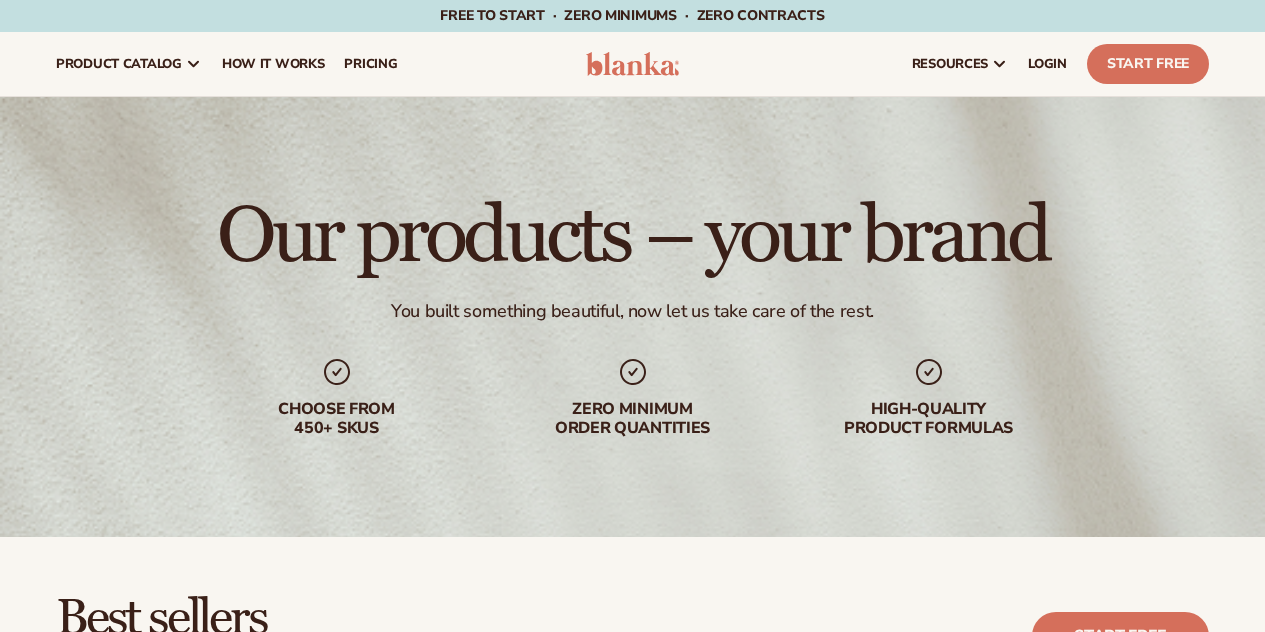 scroll, scrollTop: 698, scrollLeft: 0, axis: vertical 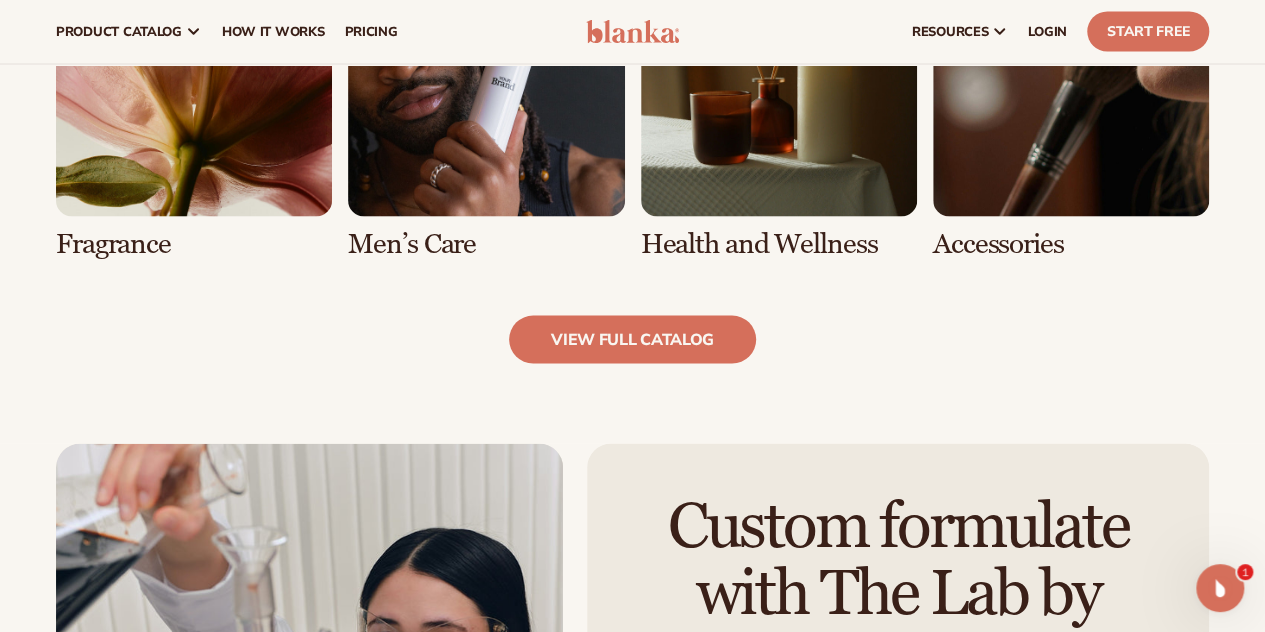 drag, startPoint x: 806, startPoint y: 580, endPoint x: 530, endPoint y: 451, distance: 304.6588 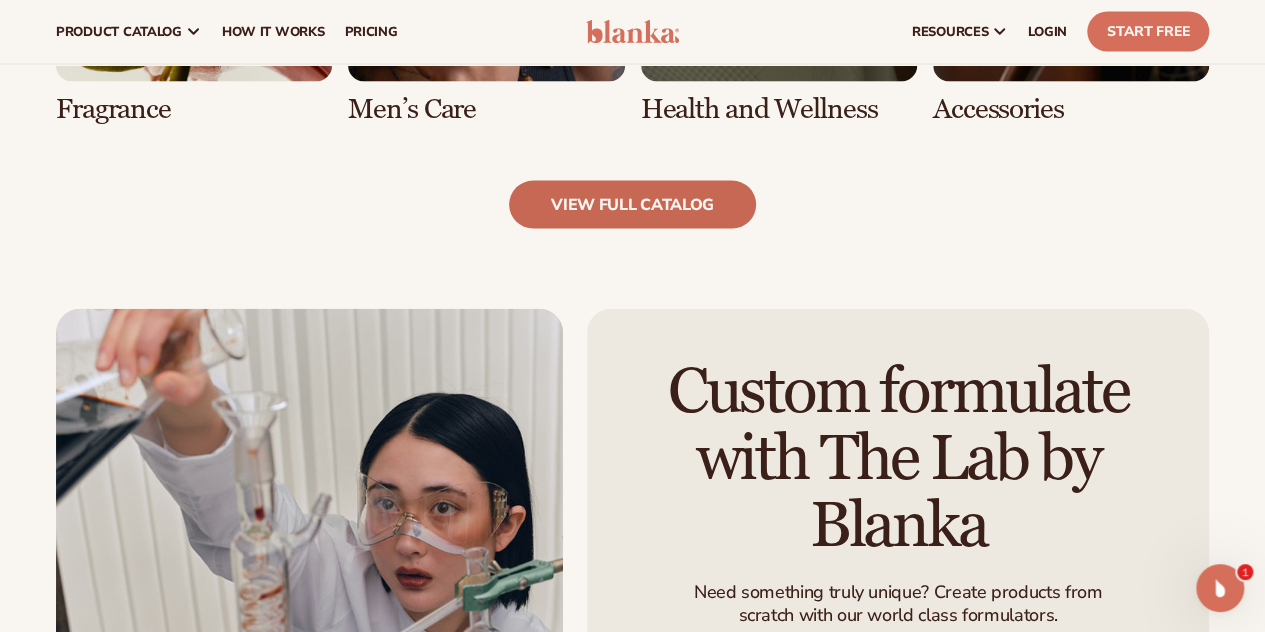 scroll, scrollTop: 2031, scrollLeft: 0, axis: vertical 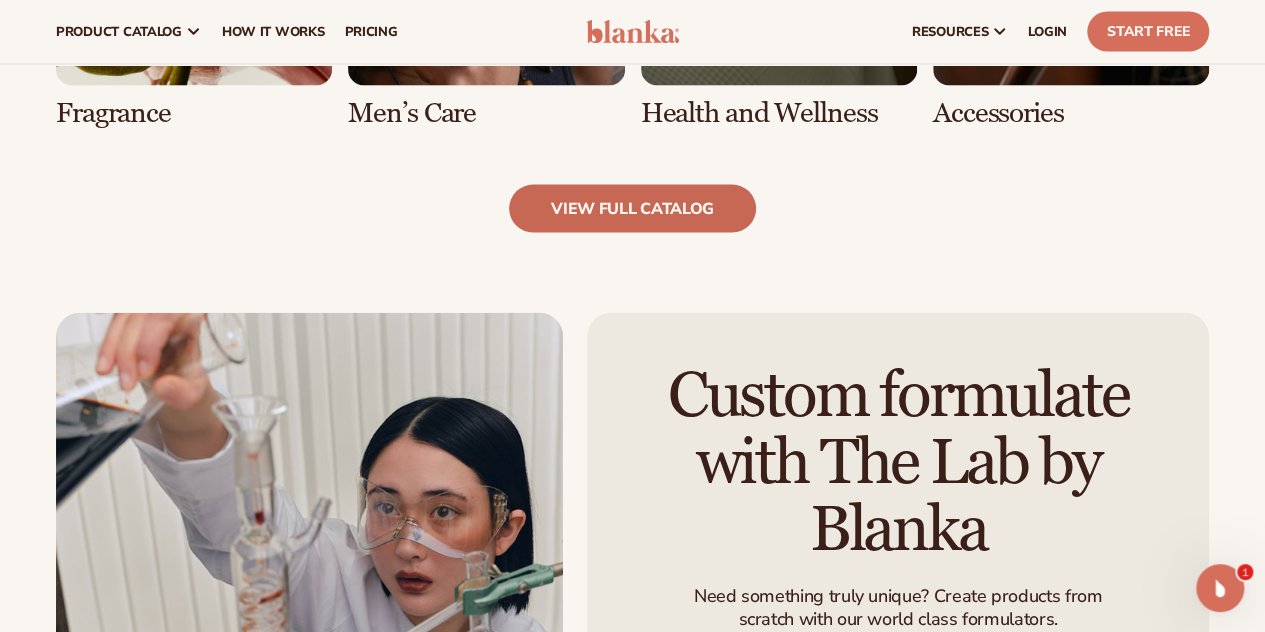 click on "view full catalog" at bounding box center [632, 209] 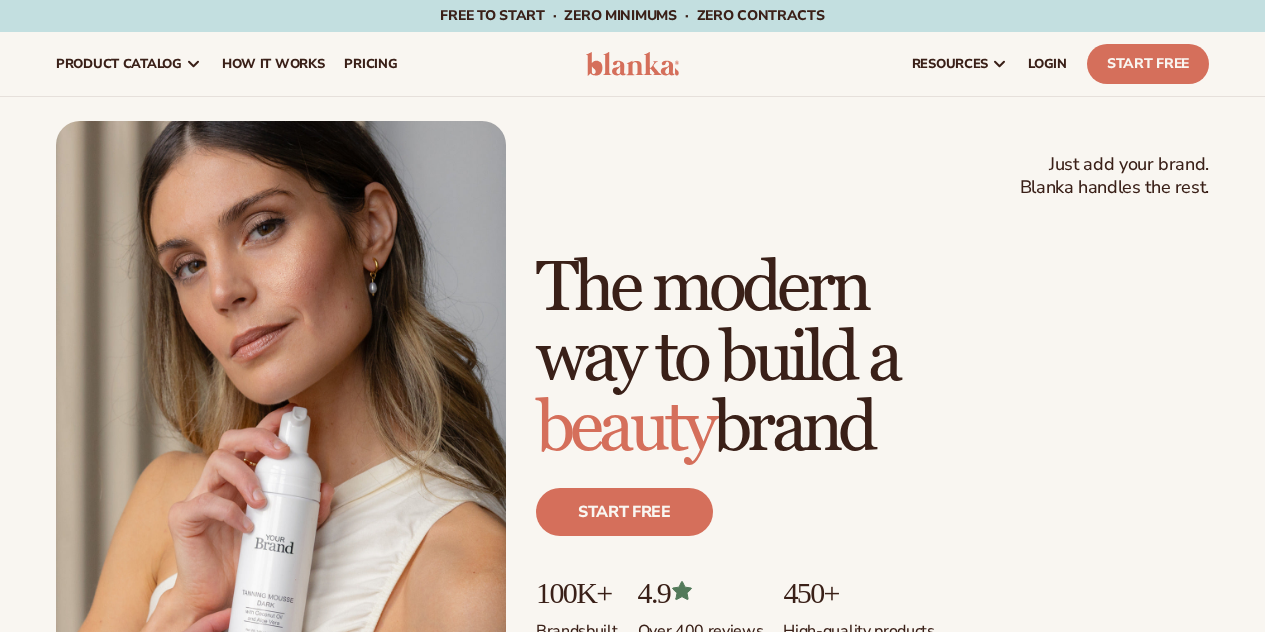 scroll, scrollTop: 0, scrollLeft: 0, axis: both 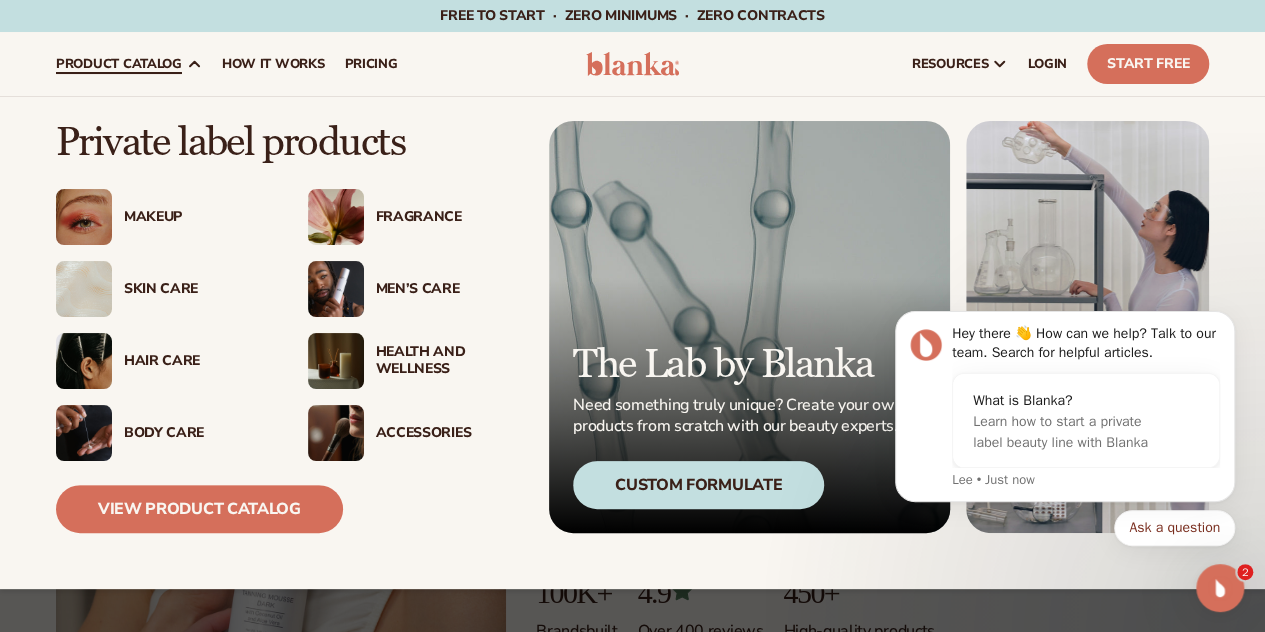click on "Private label products
Makeup" at bounding box center (632, 343) 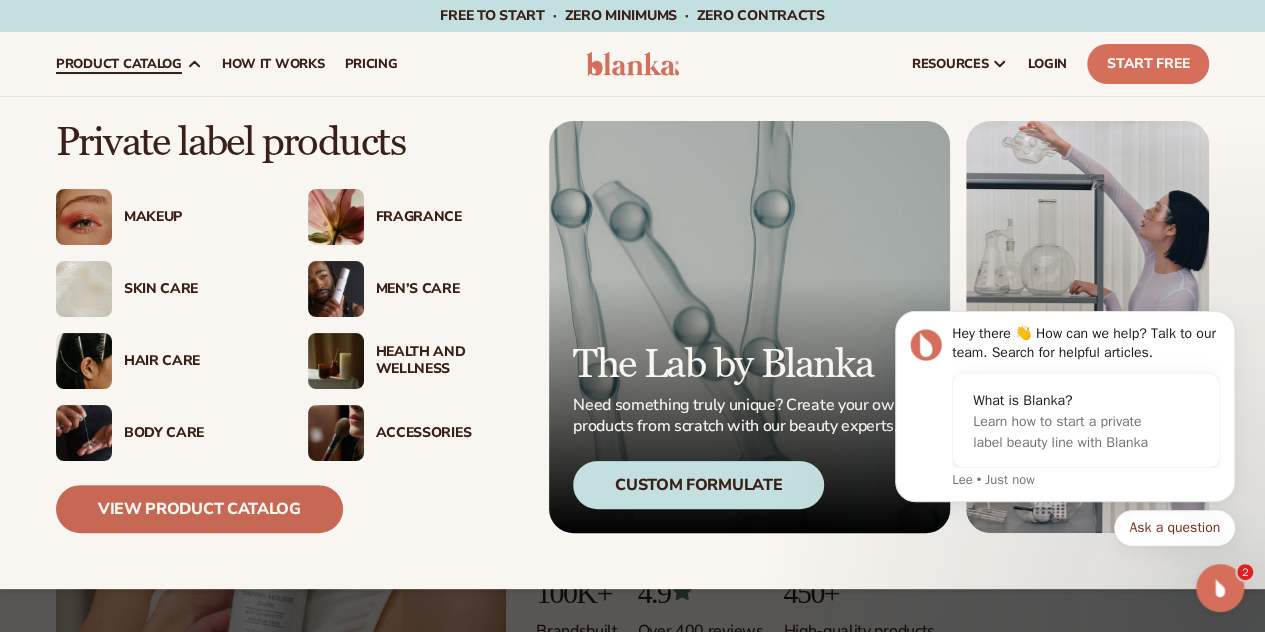 click on "View Product Catalog" at bounding box center [199, 509] 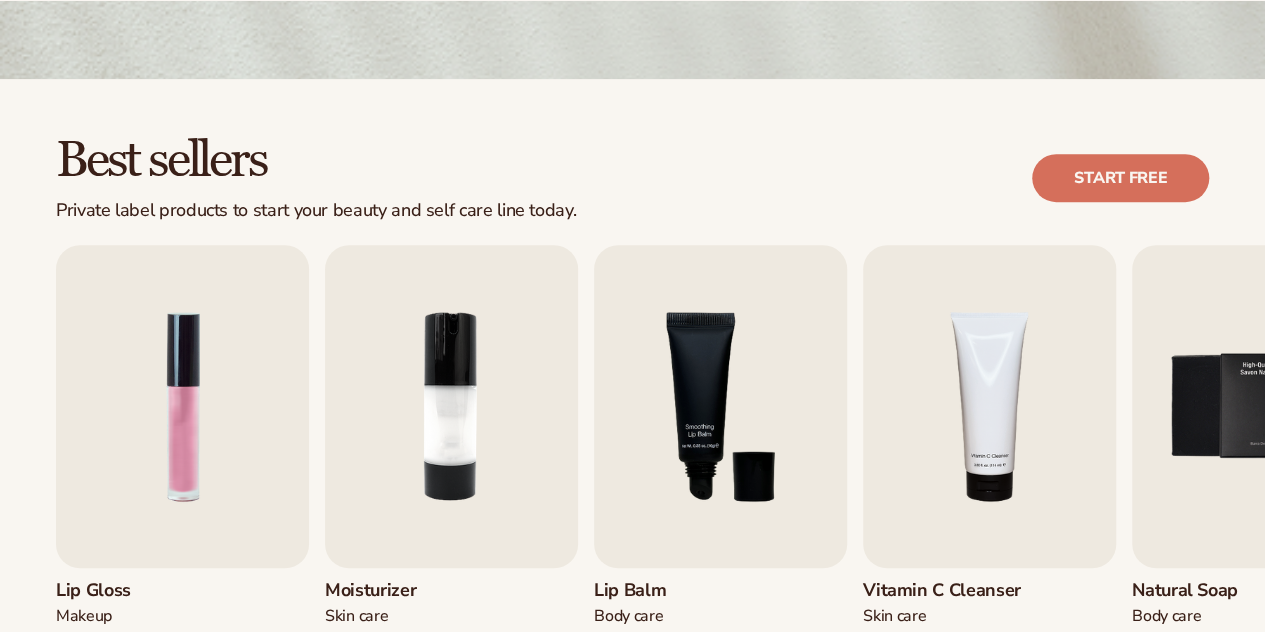 scroll, scrollTop: 619, scrollLeft: 0, axis: vertical 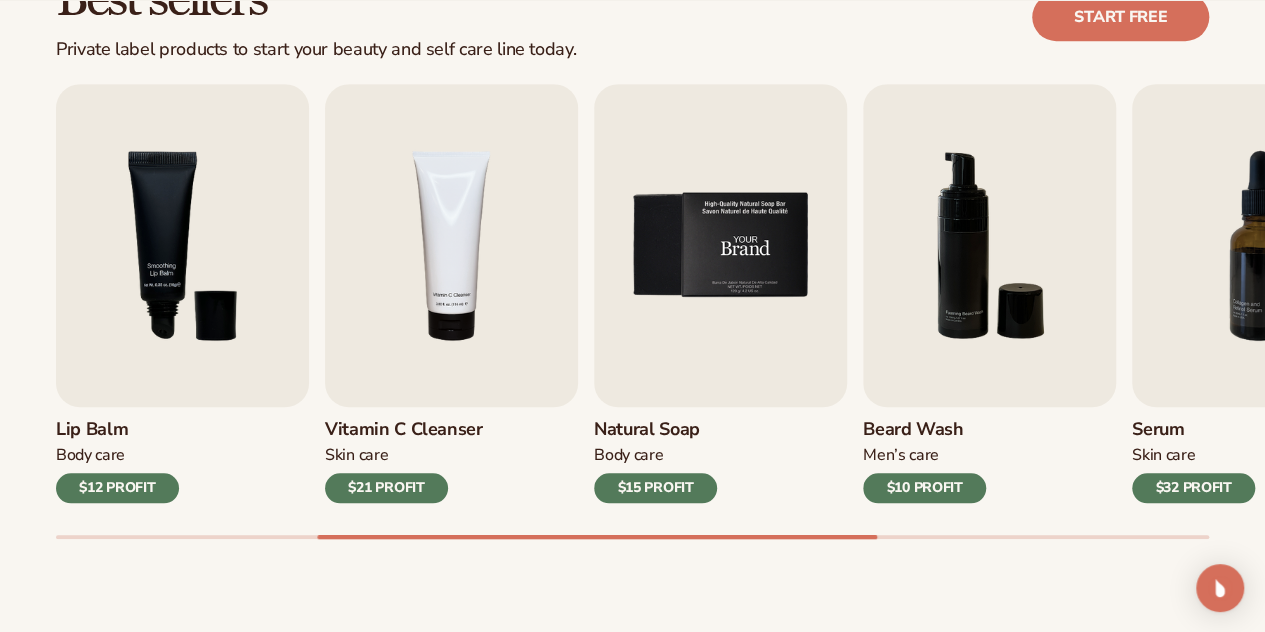 click at bounding box center [720, 245] 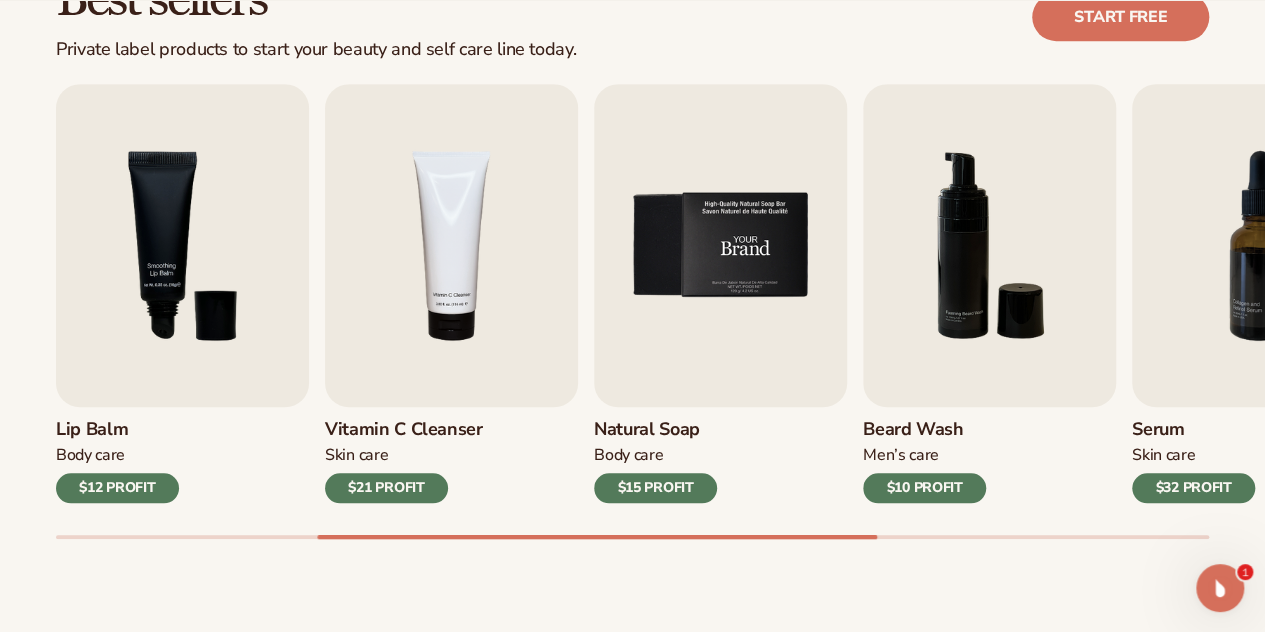 scroll, scrollTop: 0, scrollLeft: 0, axis: both 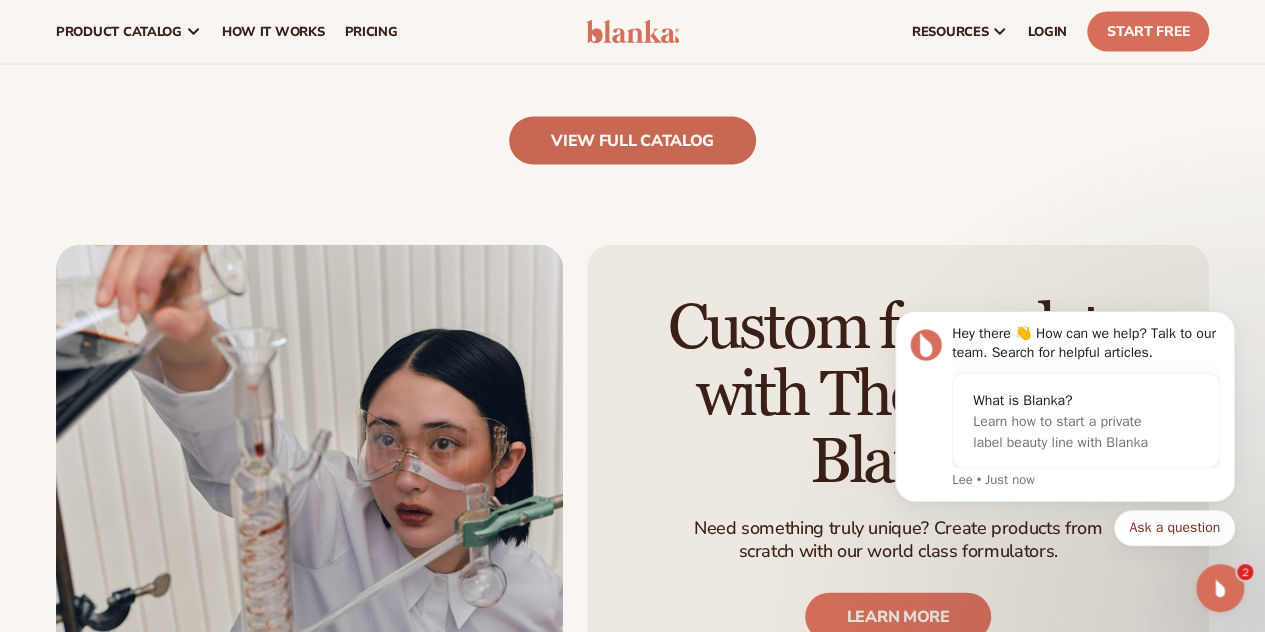 click on "view full catalog" at bounding box center [632, 141] 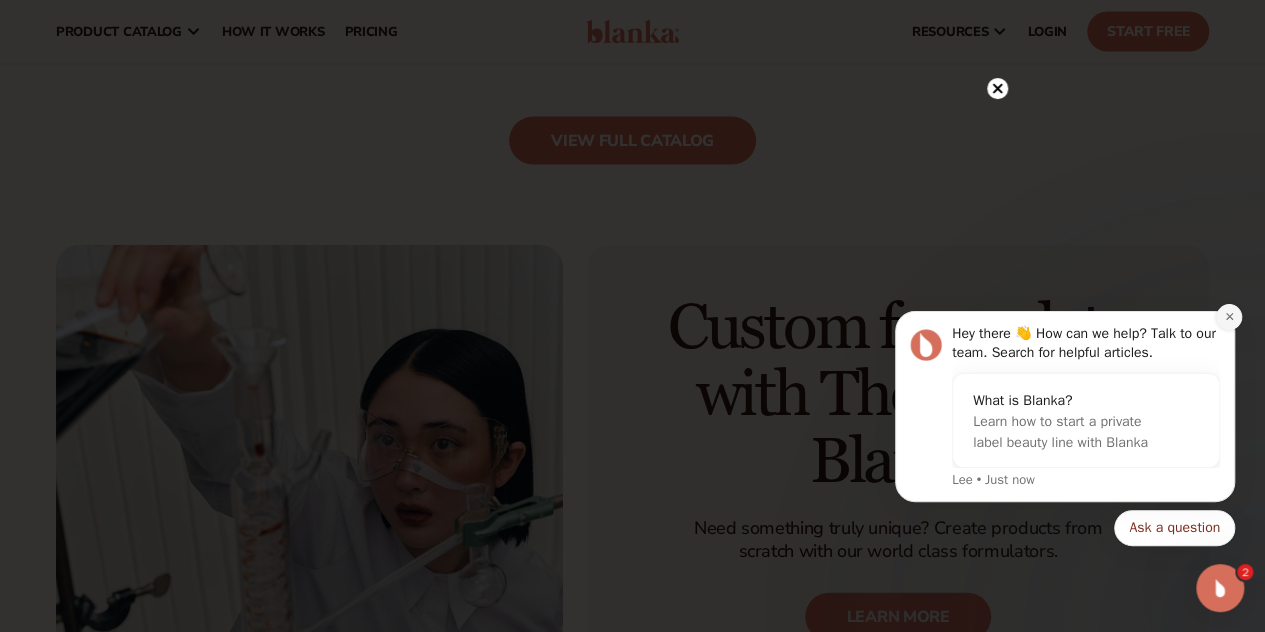 click at bounding box center (1229, 317) 